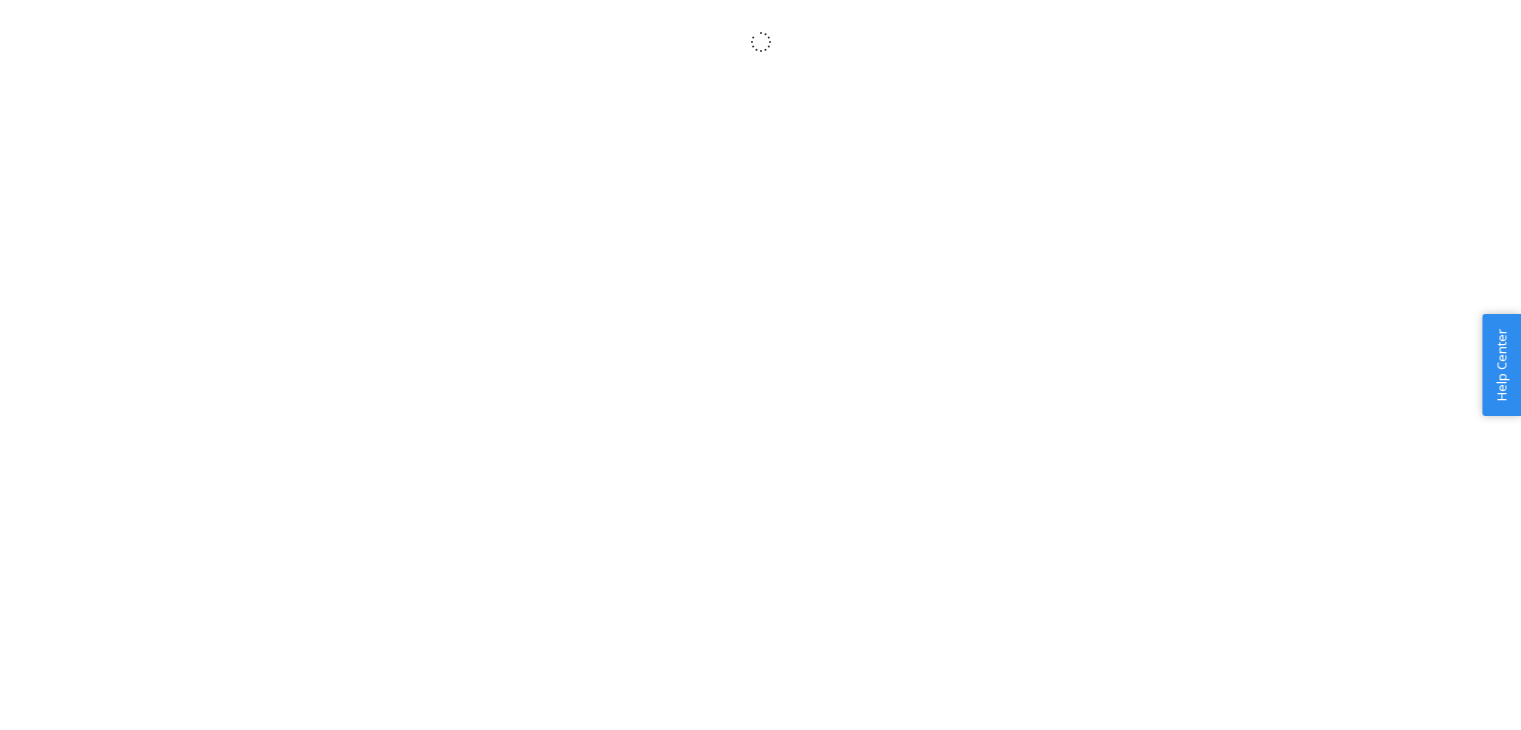 scroll, scrollTop: 0, scrollLeft: 0, axis: both 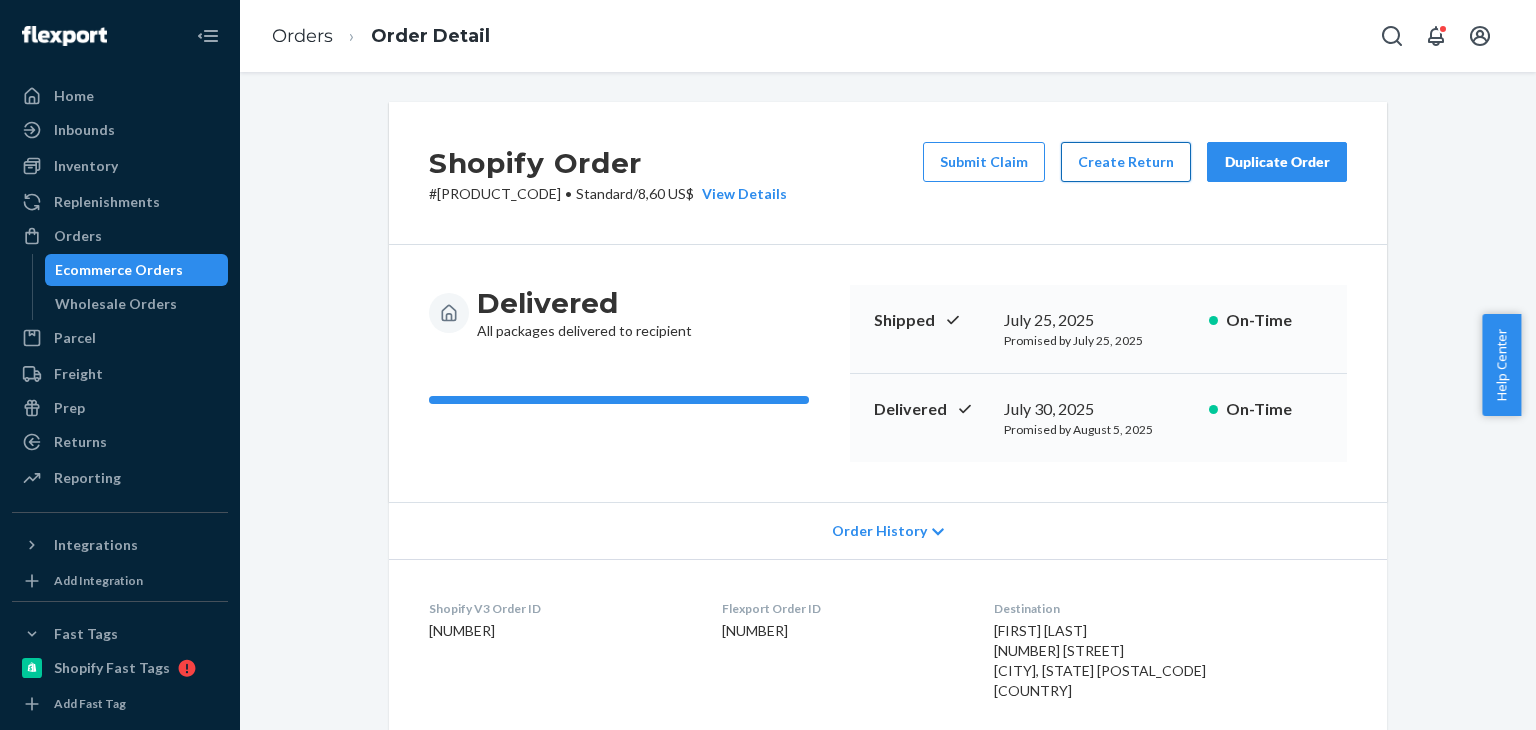 click on "Create Return" at bounding box center [1126, 162] 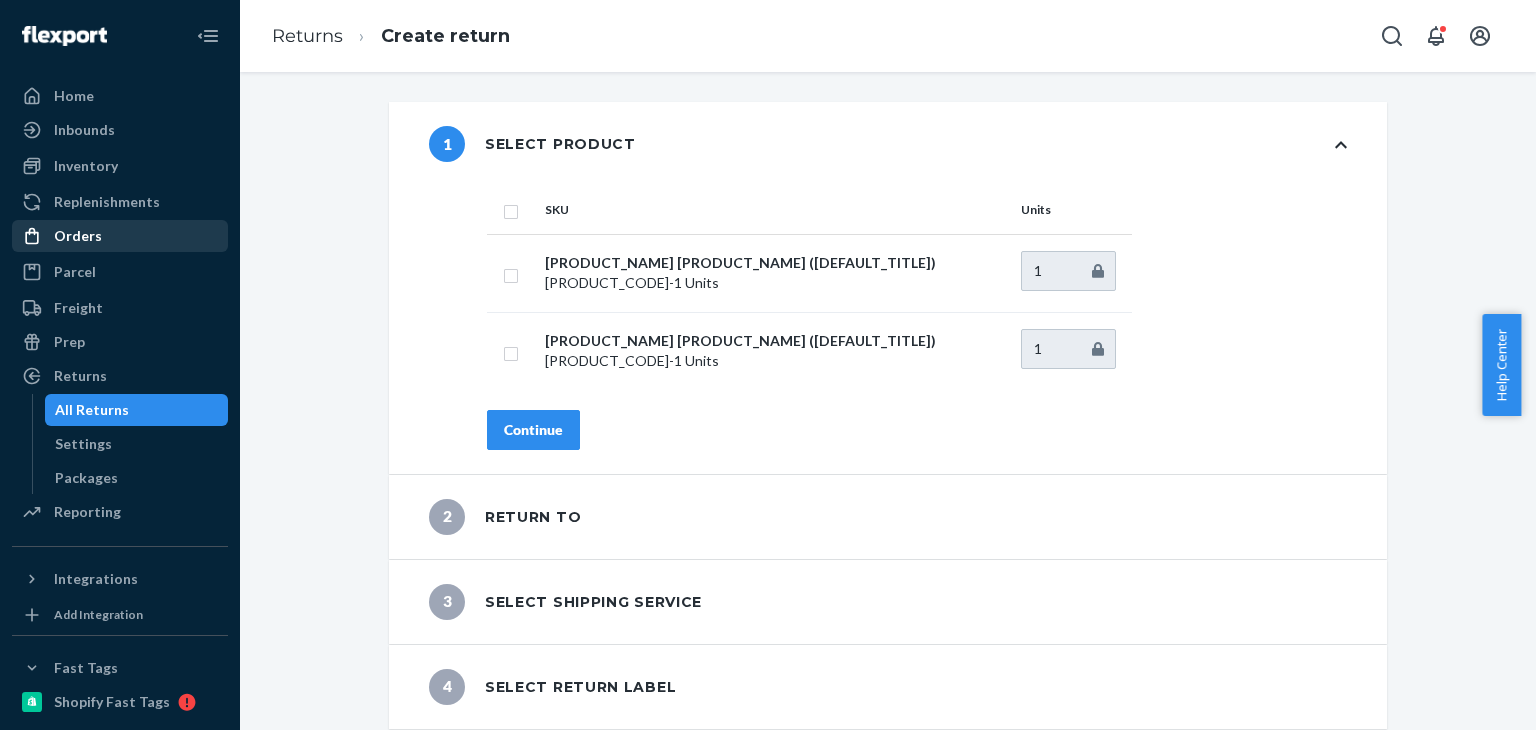 click on "Orders" at bounding box center [120, 236] 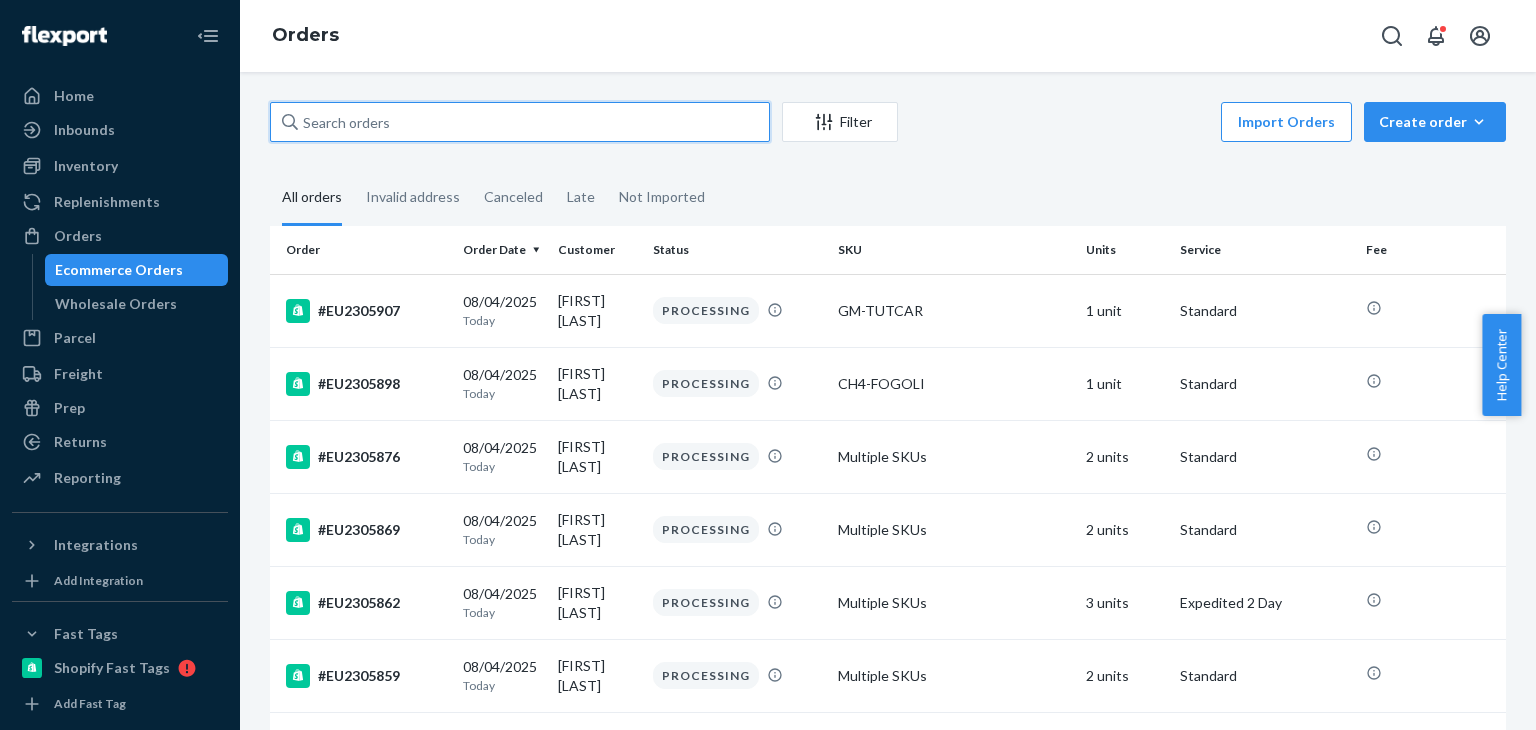 click at bounding box center [520, 122] 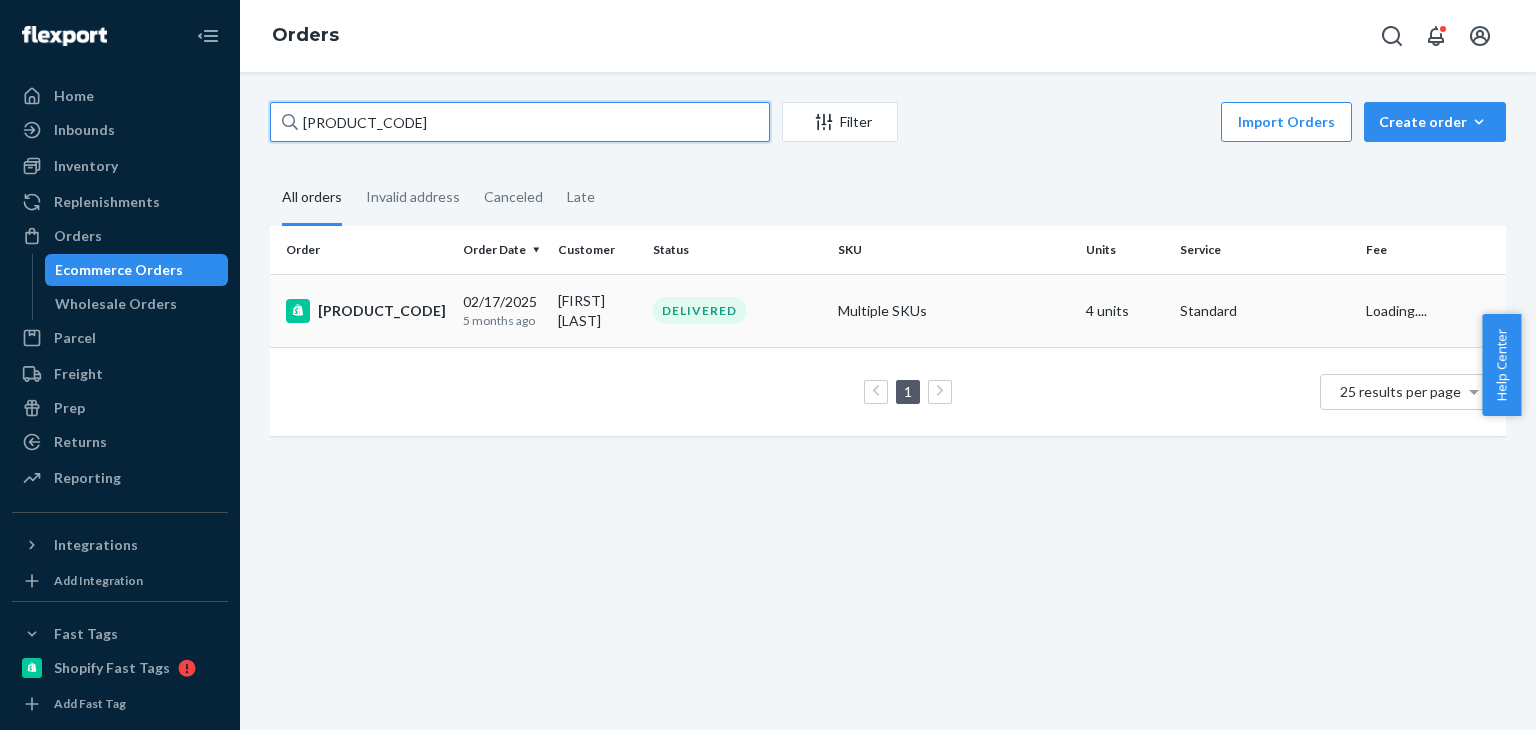 type on "[PRODUCT_CODE]" 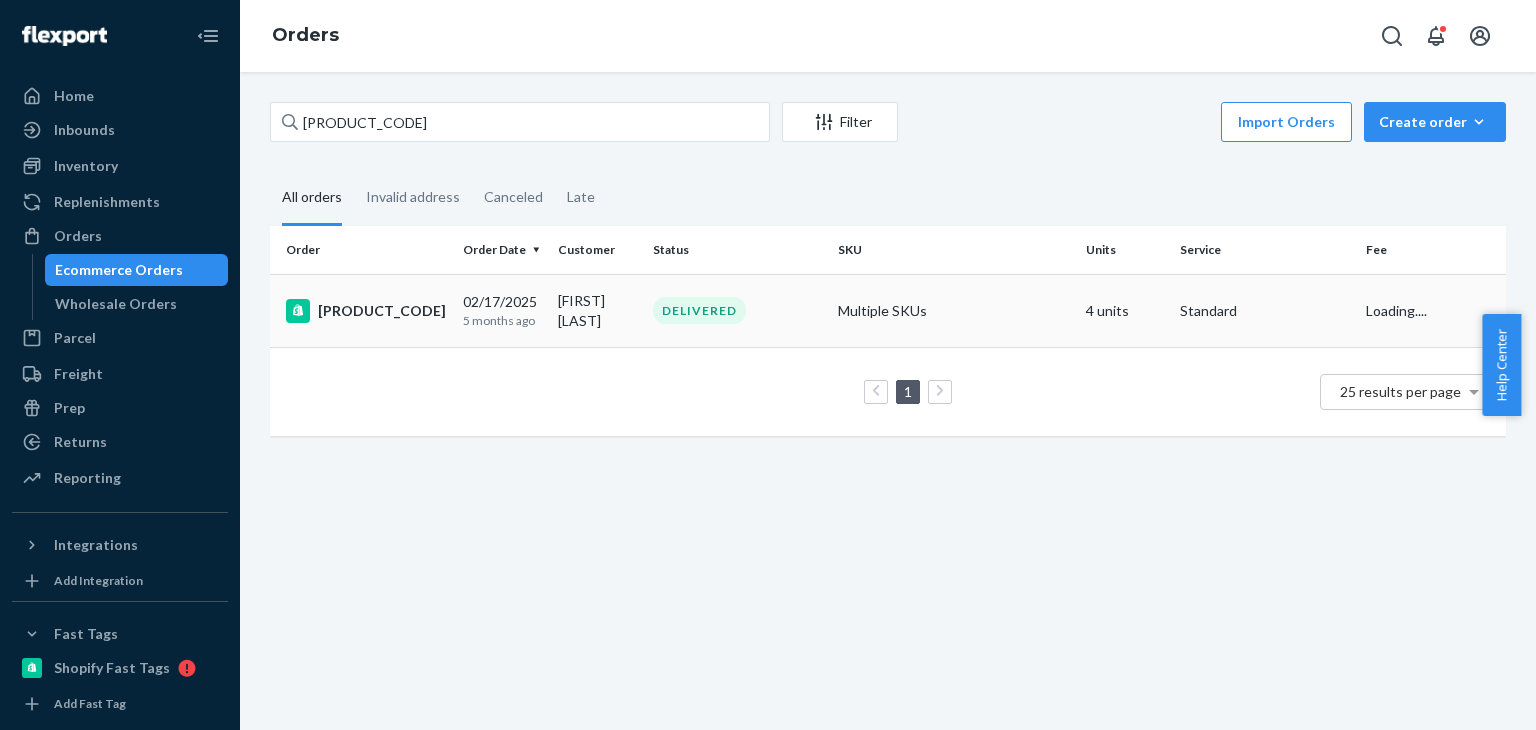 click on "[DATE] [TIME_AGO]" at bounding box center [502, 310] 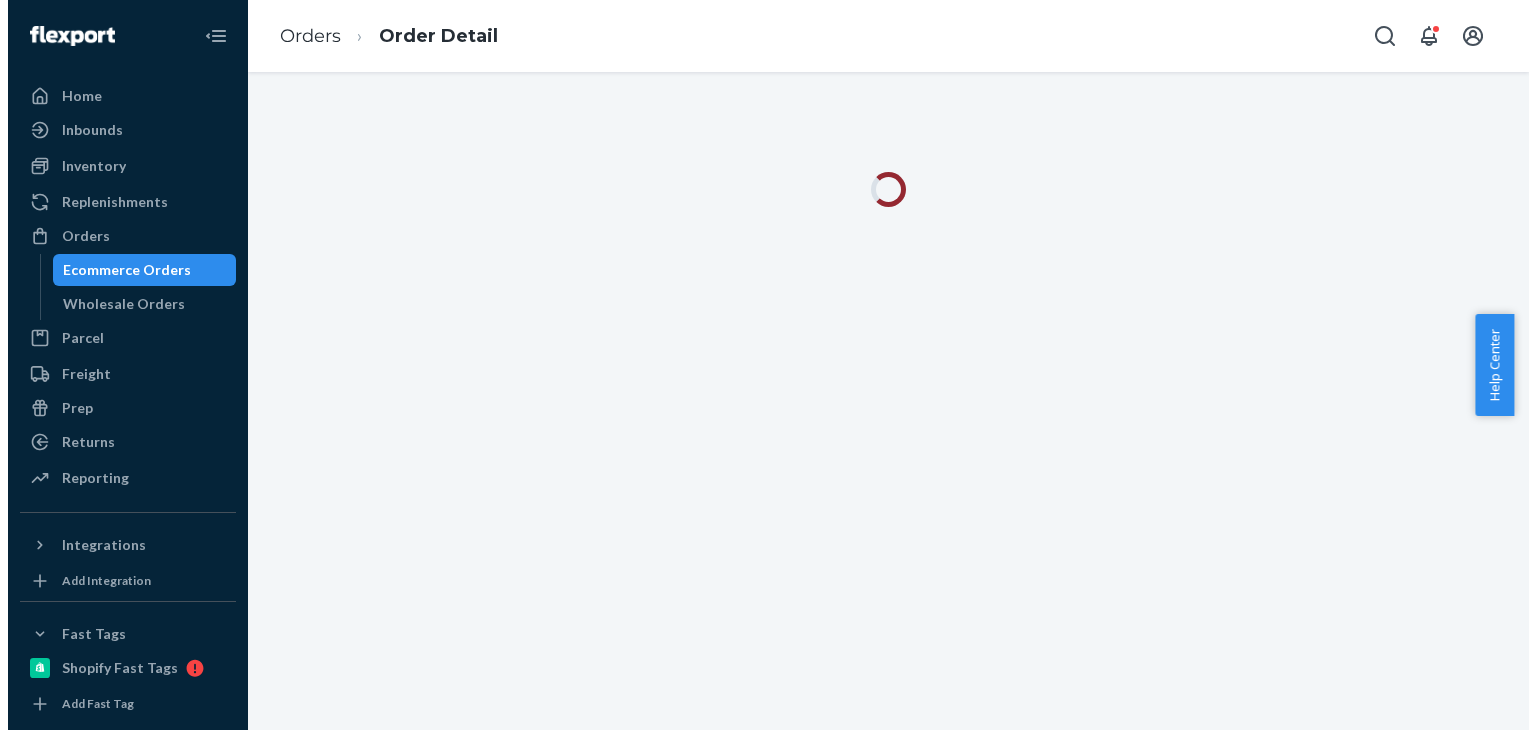 scroll, scrollTop: 0, scrollLeft: 0, axis: both 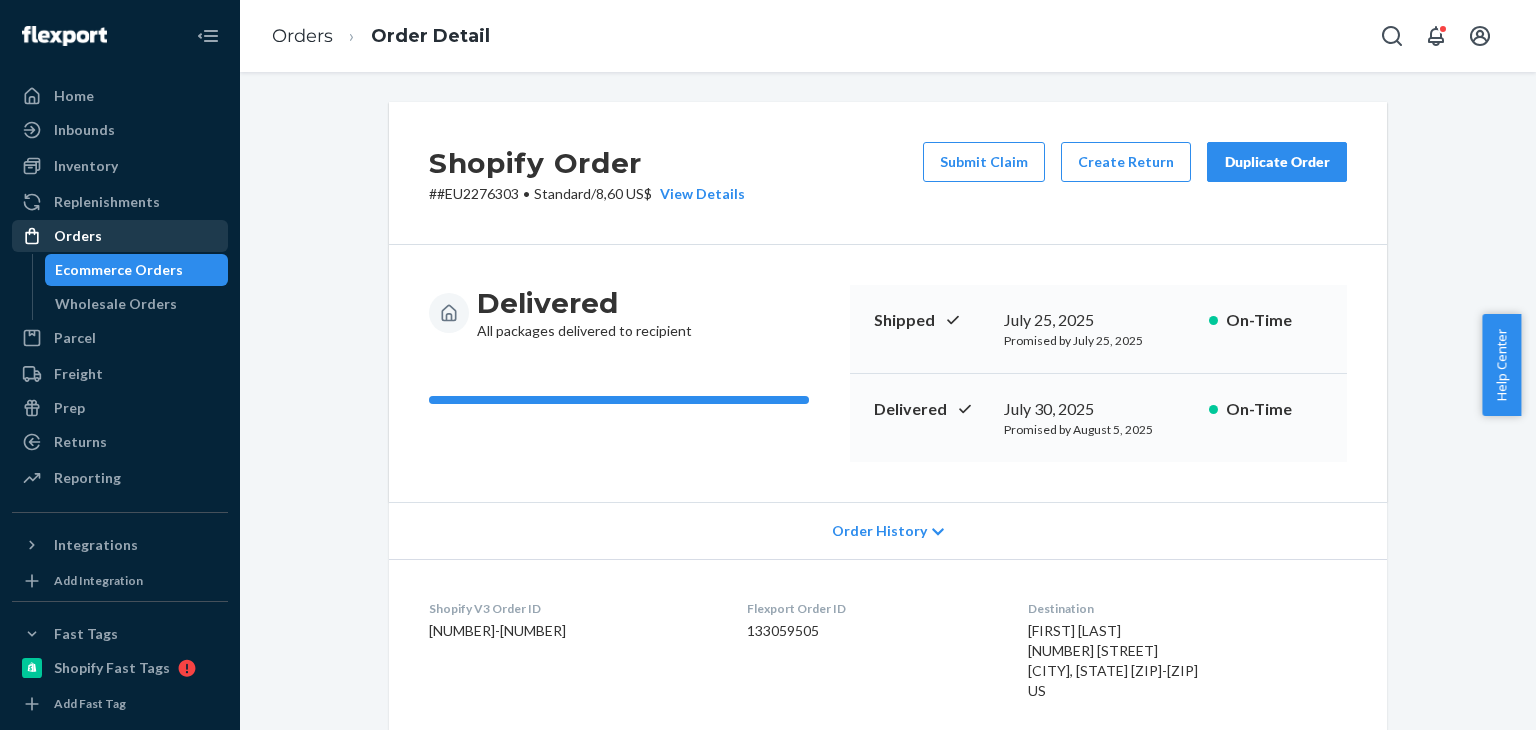 click on "Orders" at bounding box center (120, 236) 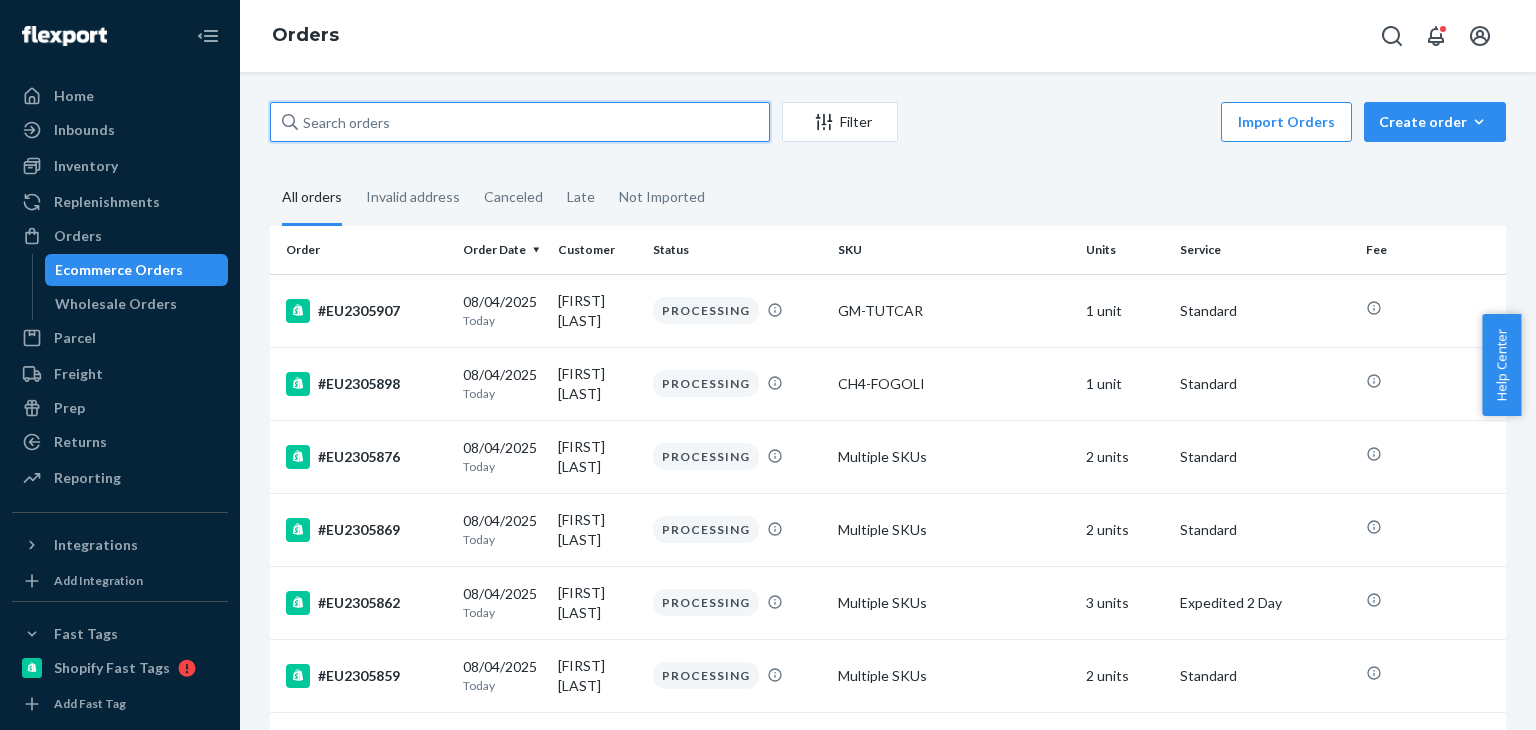 click at bounding box center (520, 122) 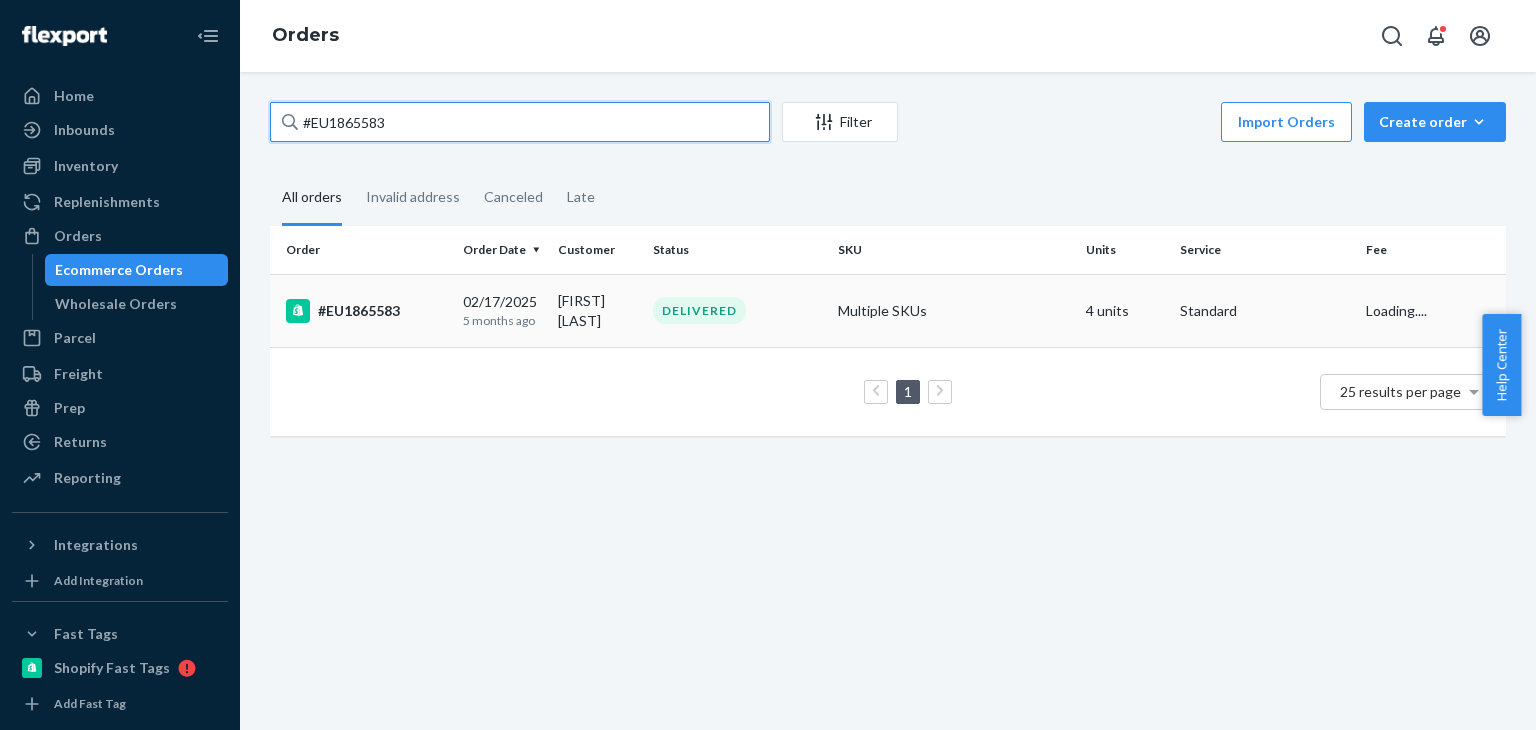 type on "[PRODUCT_CODE]" 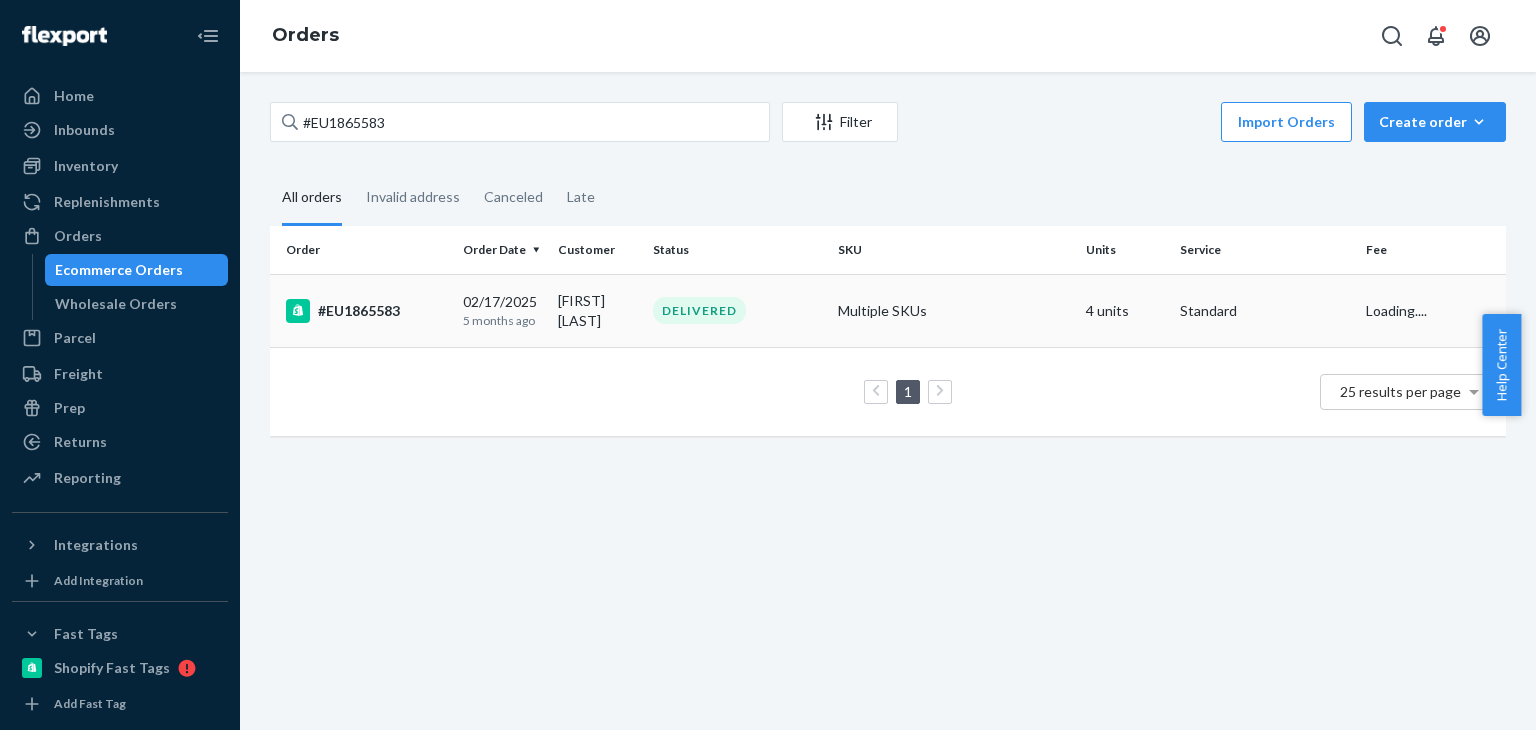 click on "DELIVERED" at bounding box center [699, 310] 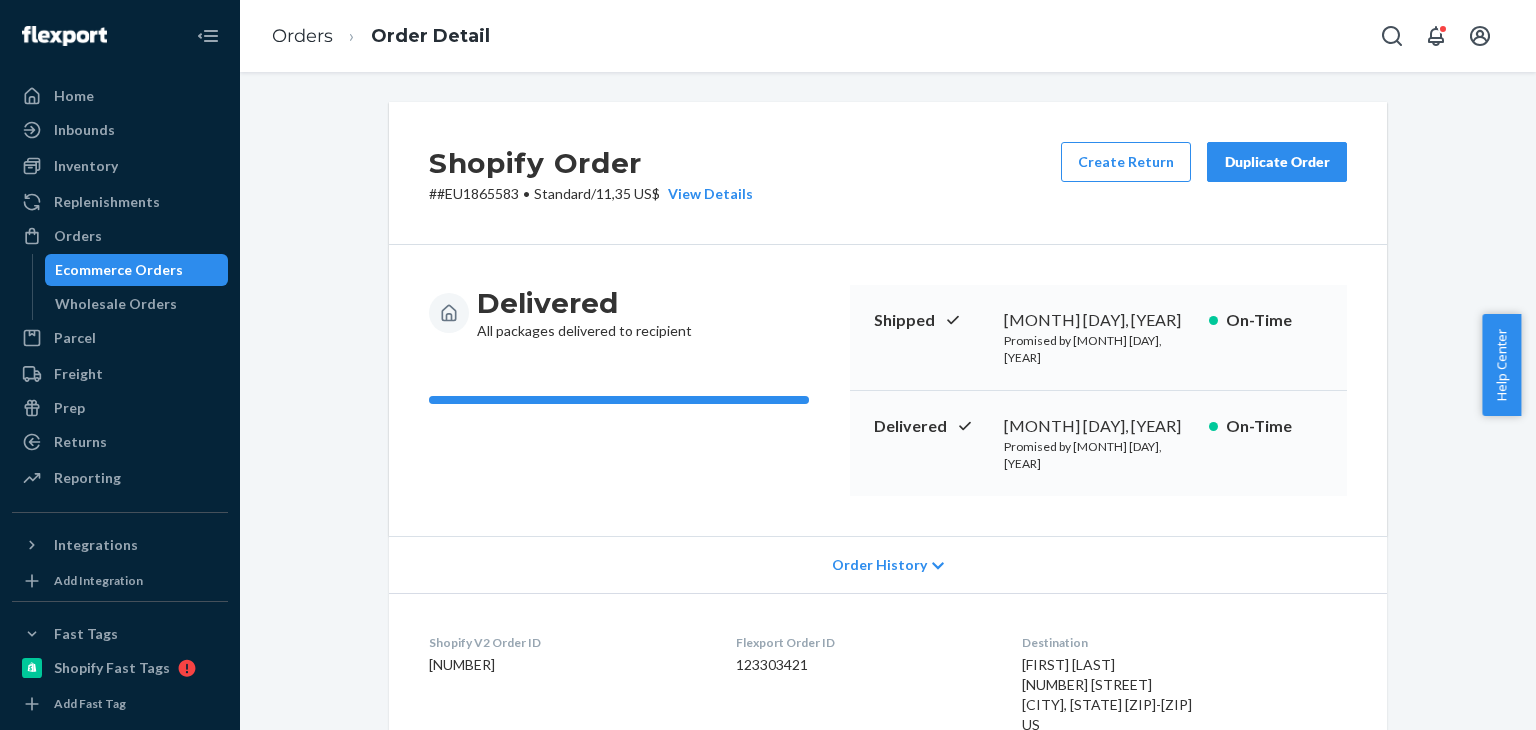 click on "Shopify Order # #EU1865583 • Standard  /  11,35 US$ View Details Create Return Duplicate Order" at bounding box center [888, 173] 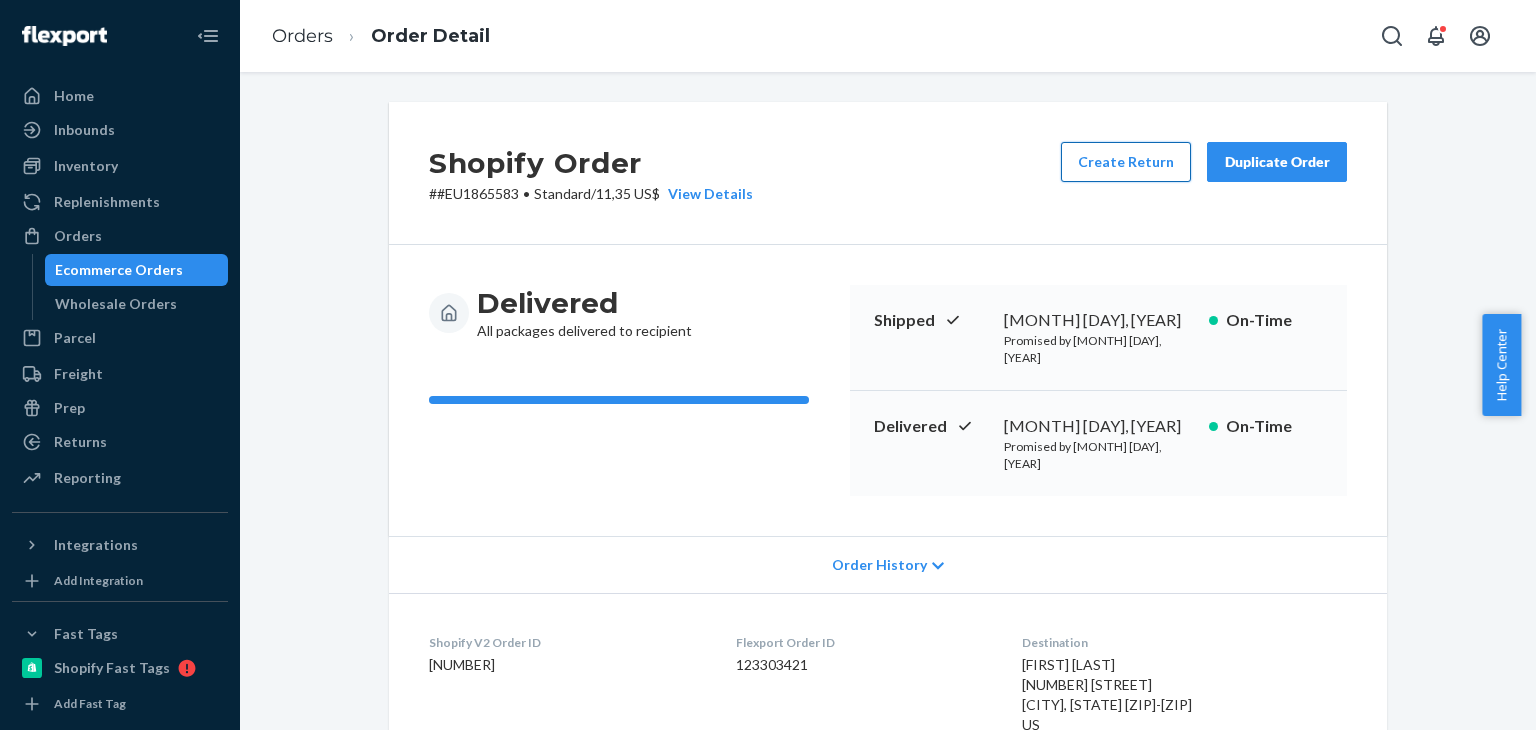 click on "Create Return" at bounding box center (1126, 162) 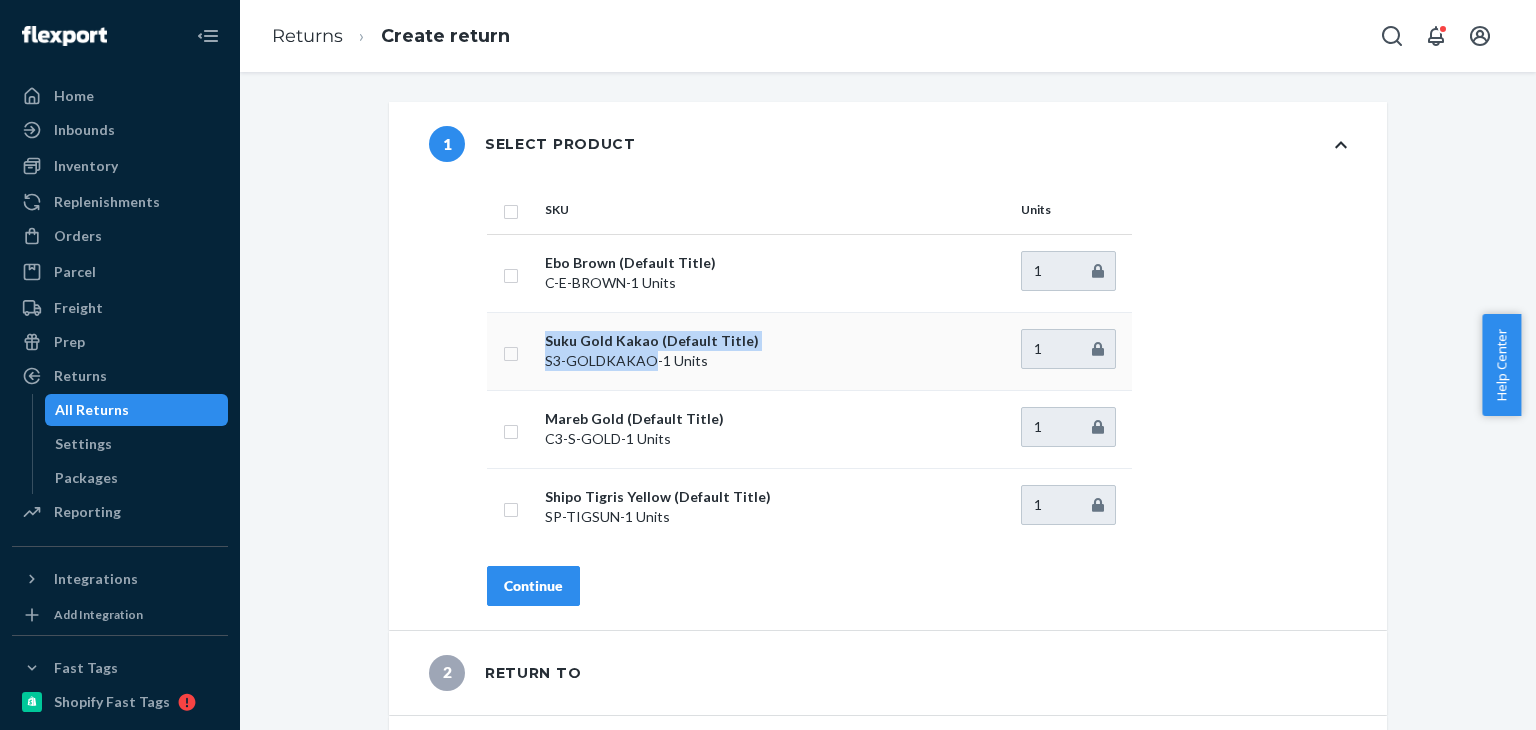 drag, startPoint x: 526, startPoint y: 363, endPoint x: 646, endPoint y: 364, distance: 120.004166 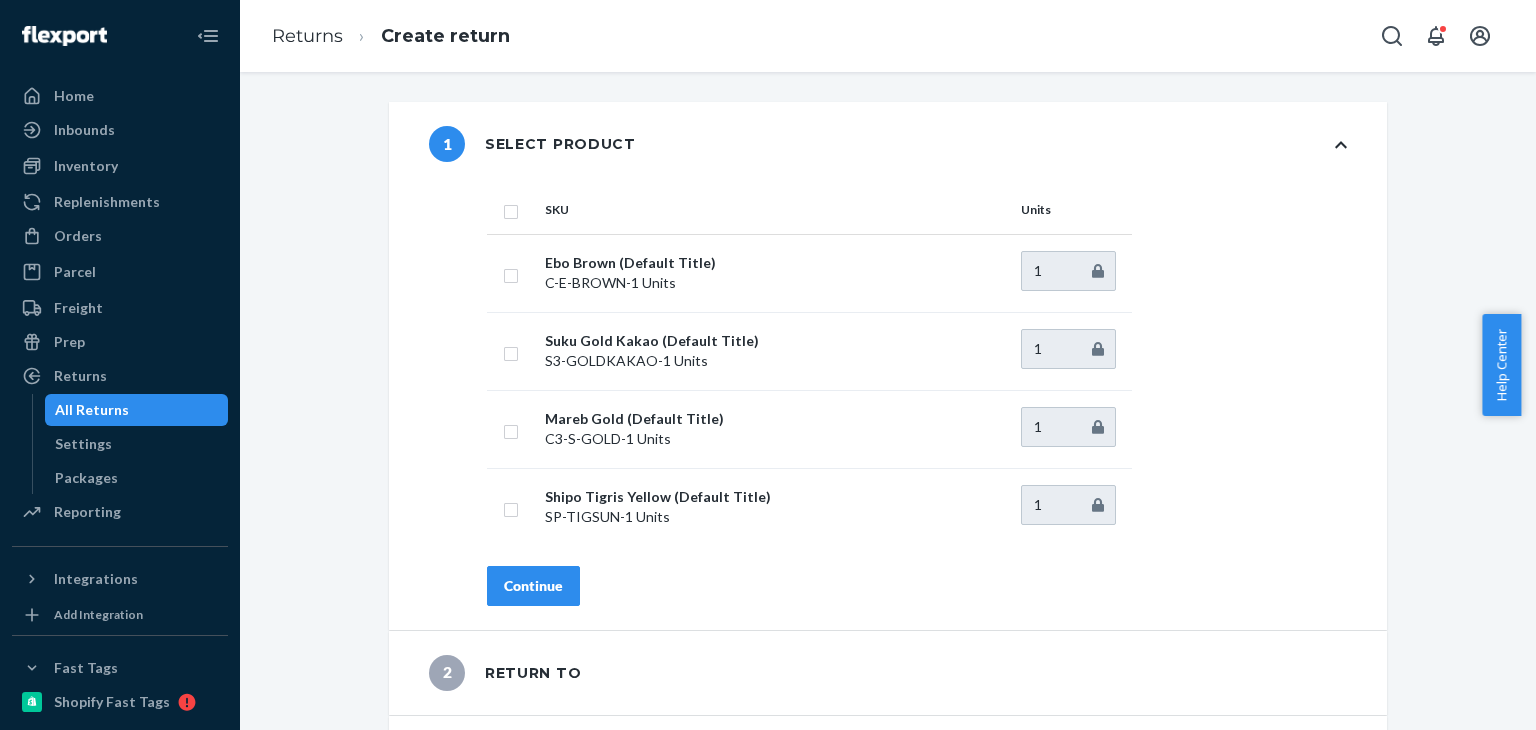 click on "1 Select product SKU Units Ebo Brown (Default Title) C-E-BROWN  -  1   Units 1 Suku Gold Kakao (Default Title) S3-GOLDKAKAO  -  1   Units 1 Mareb Gold (Default Title) C3-S-GOLD  -  1   Units 1 Shipo Tigris Yellow (Default Title) SP-TIGSUN  -  1   Units 1 Continue 2 Return to 3 Select shipping service 4 Select return label" at bounding box center (888, 493) 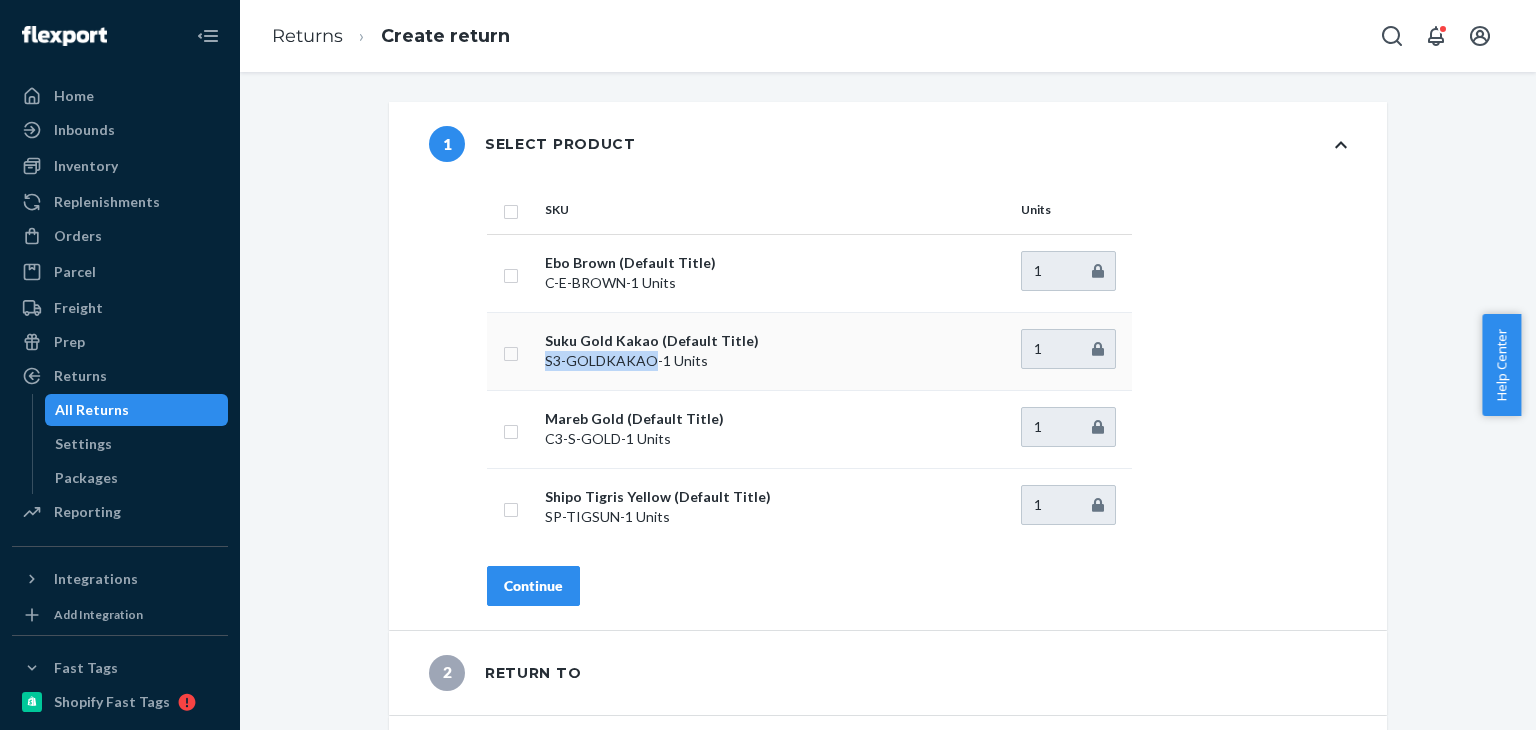 drag, startPoint x: 535, startPoint y: 362, endPoint x: 642, endPoint y: 373, distance: 107.563934 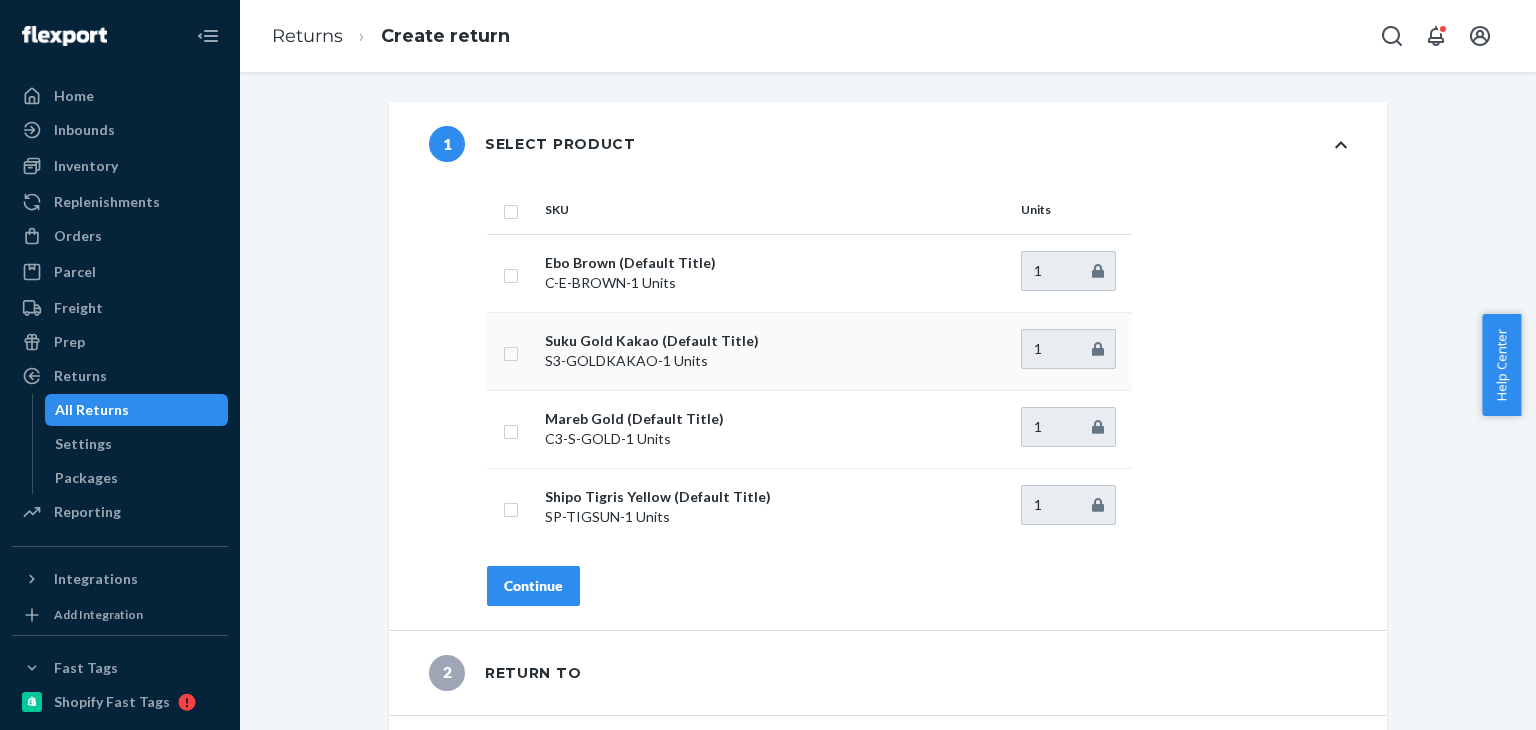 click at bounding box center [512, 351] 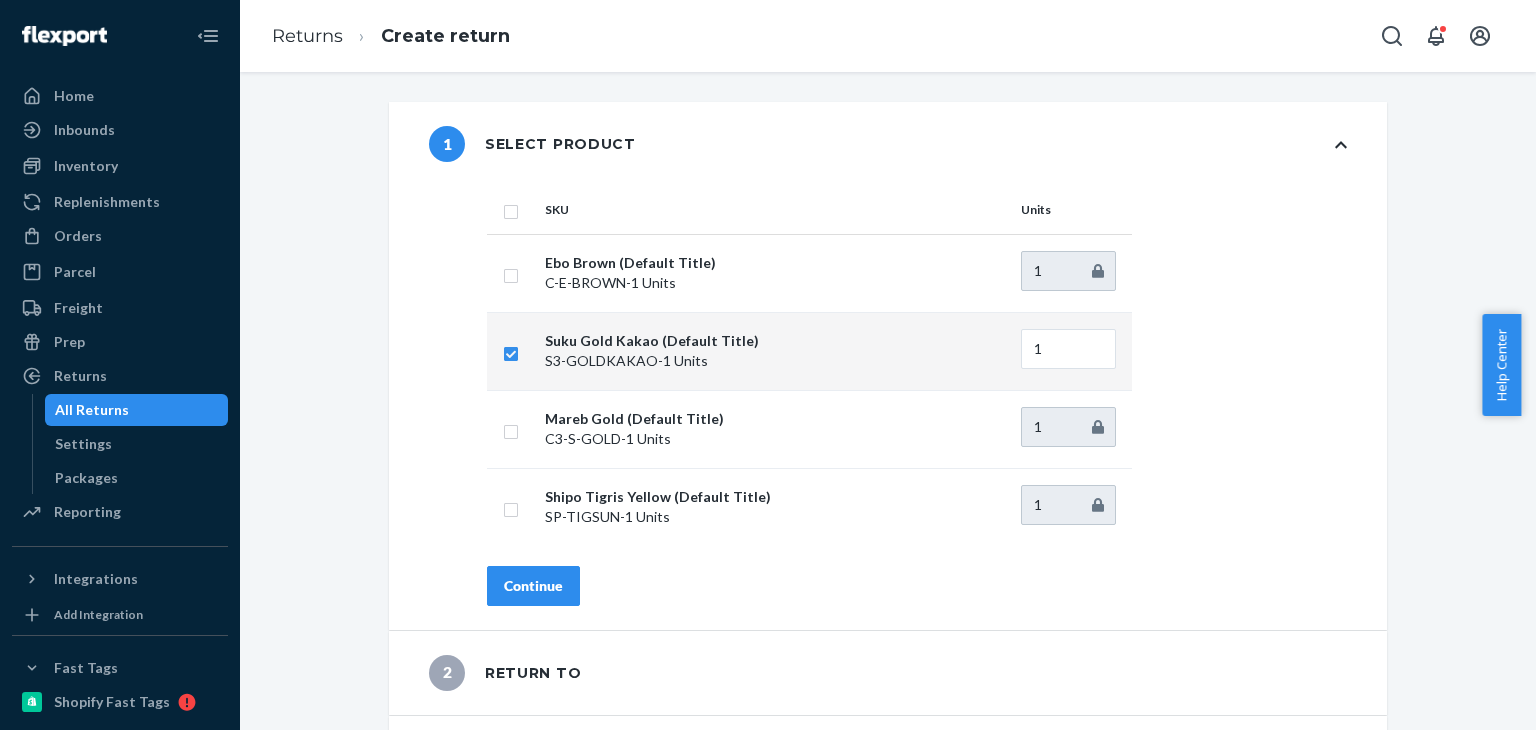 click on "Continue" at bounding box center (533, 586) 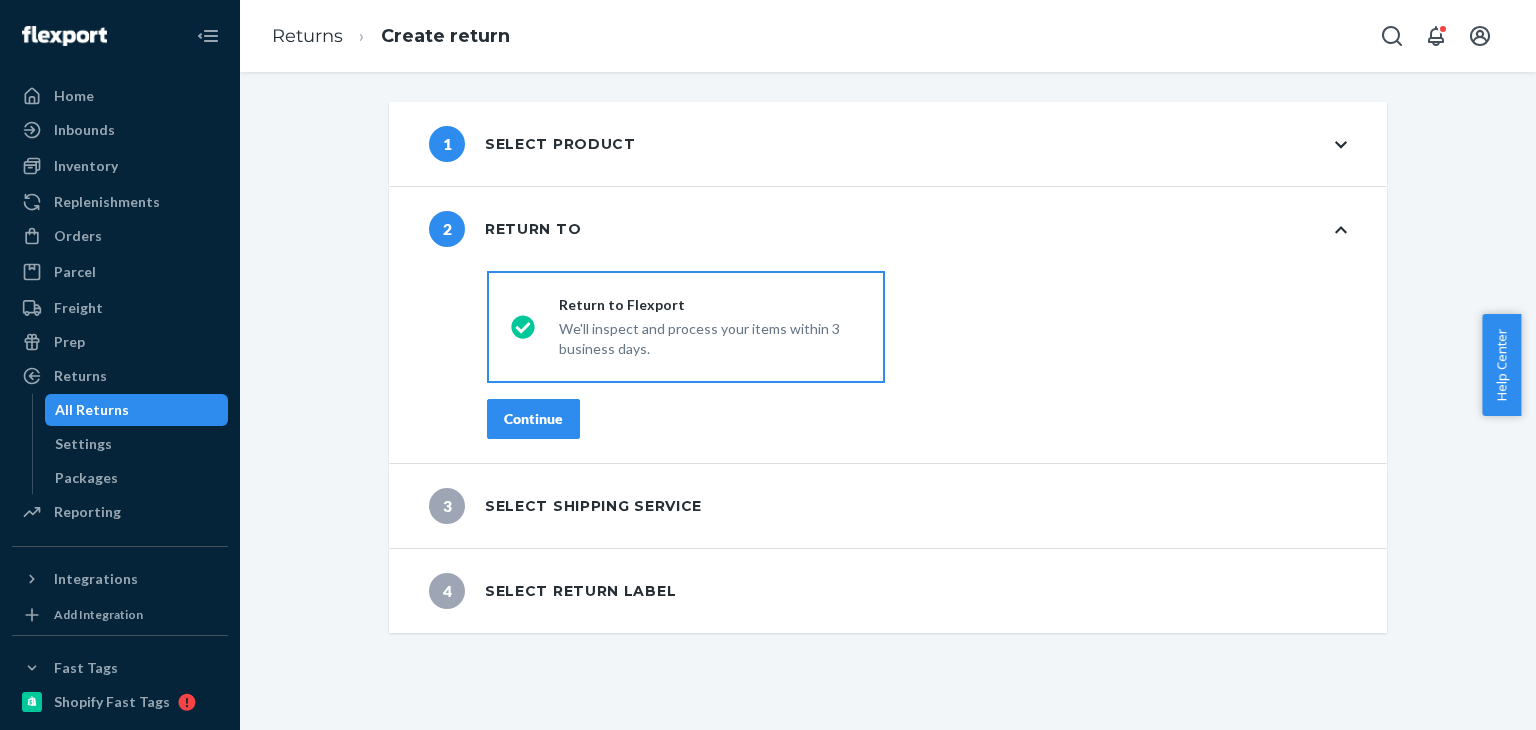 click on "Continue" at bounding box center (533, 419) 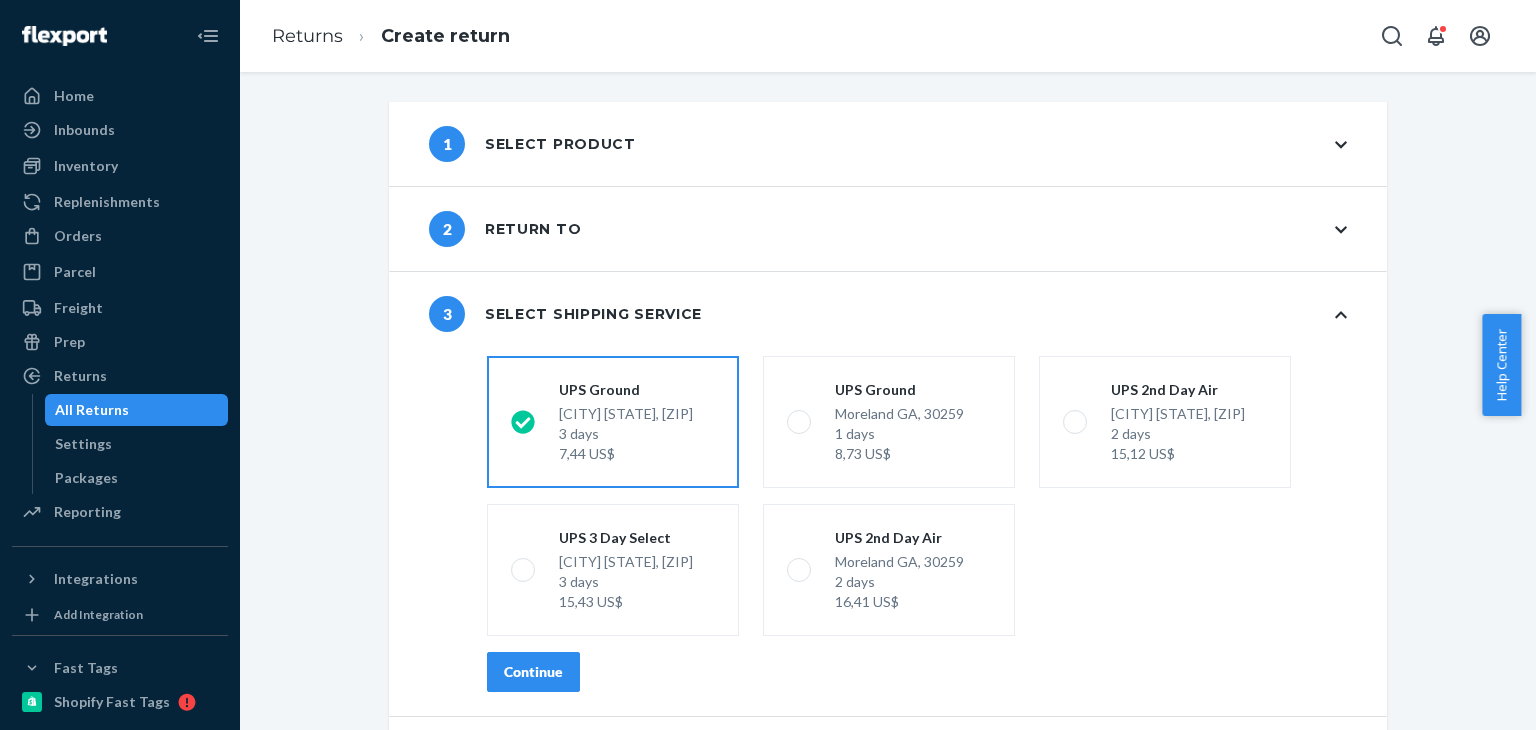 click on "Continue" at bounding box center [533, 672] 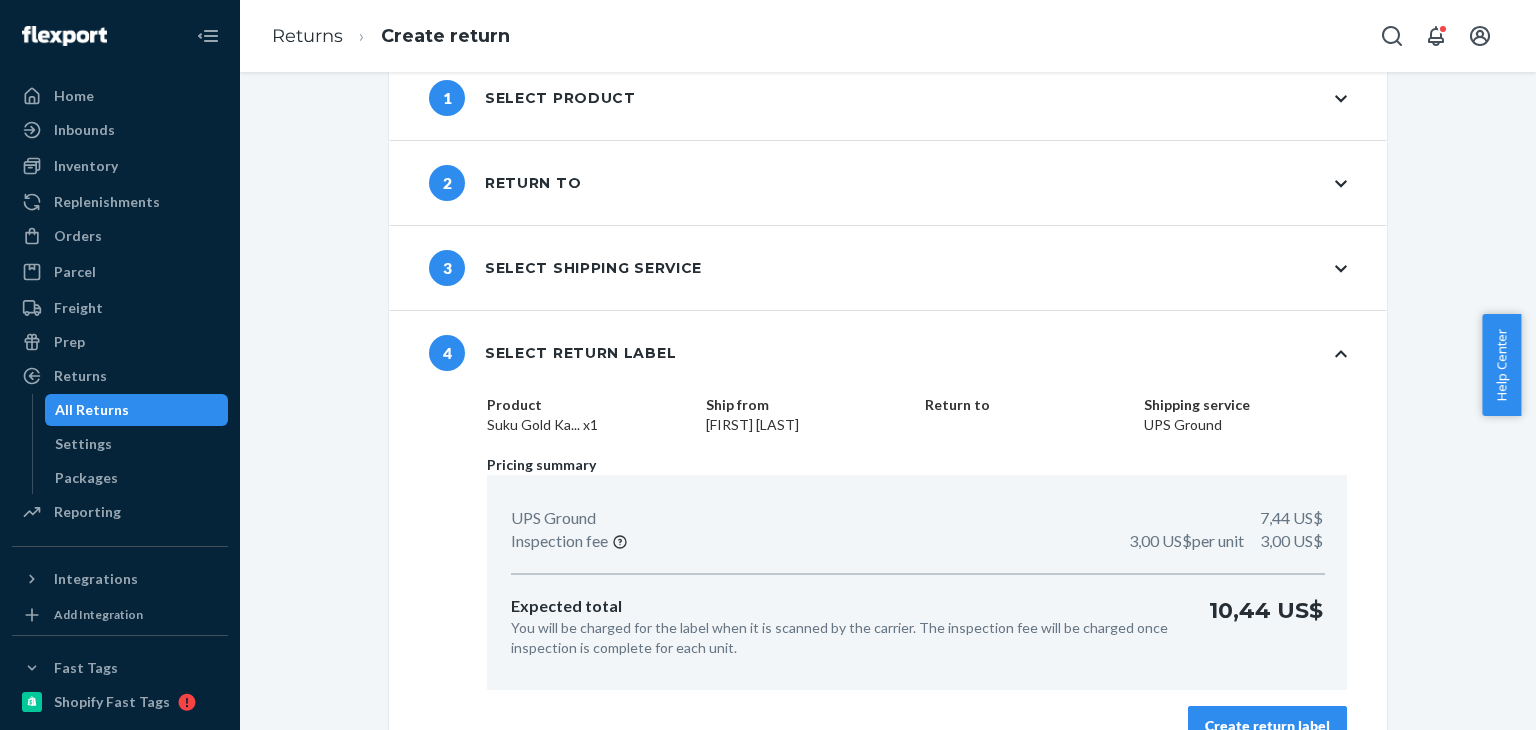 scroll, scrollTop: 85, scrollLeft: 0, axis: vertical 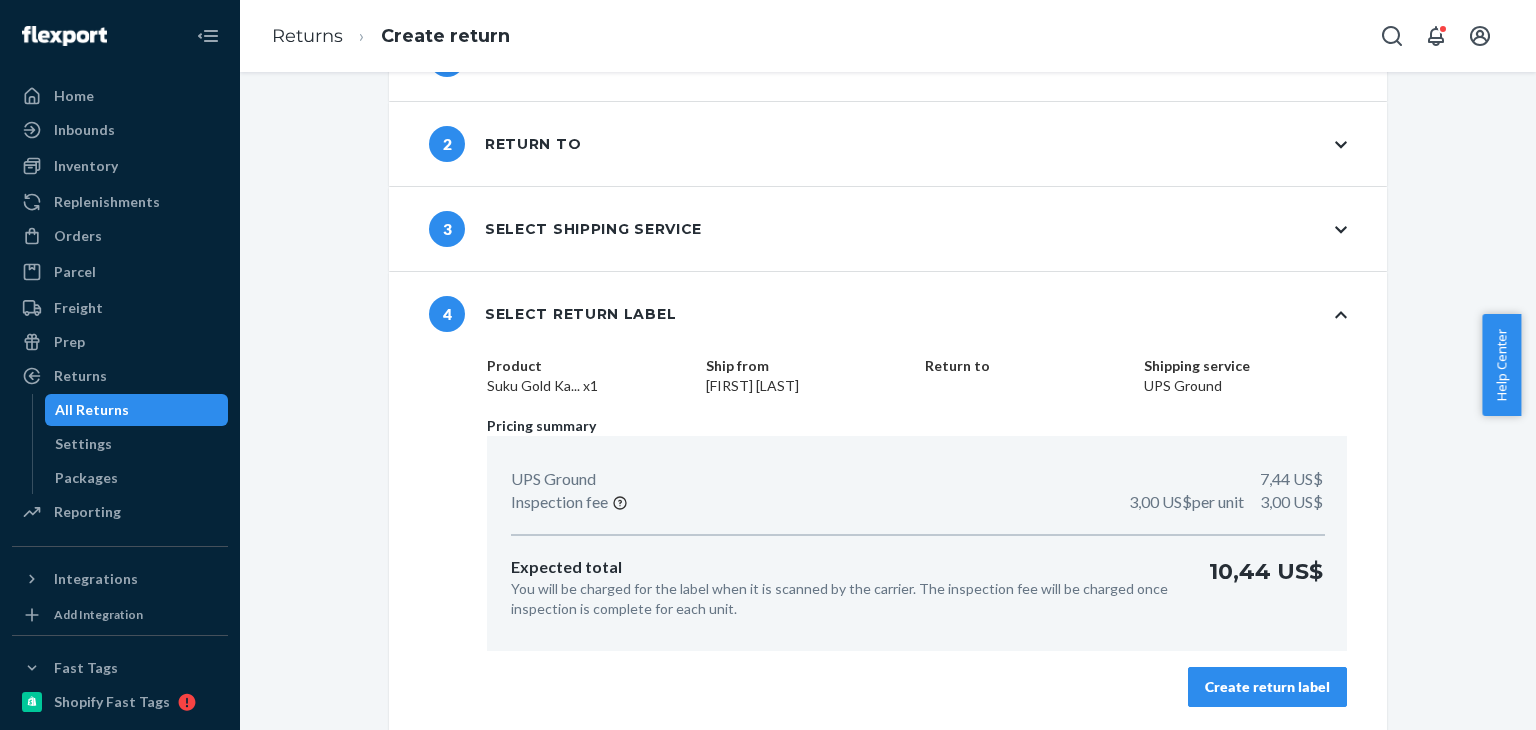 click on "Create return label" at bounding box center [1267, 687] 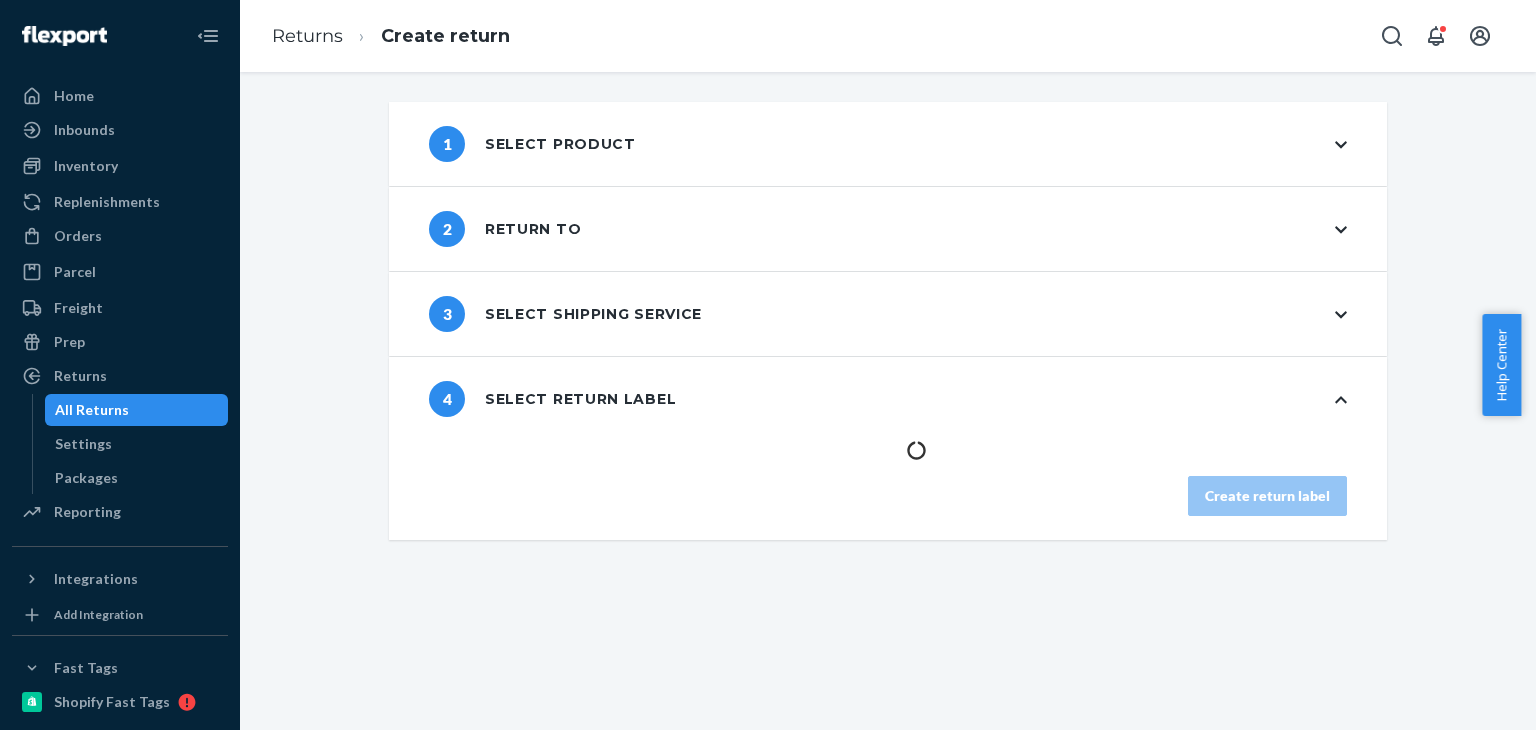scroll, scrollTop: 0, scrollLeft: 0, axis: both 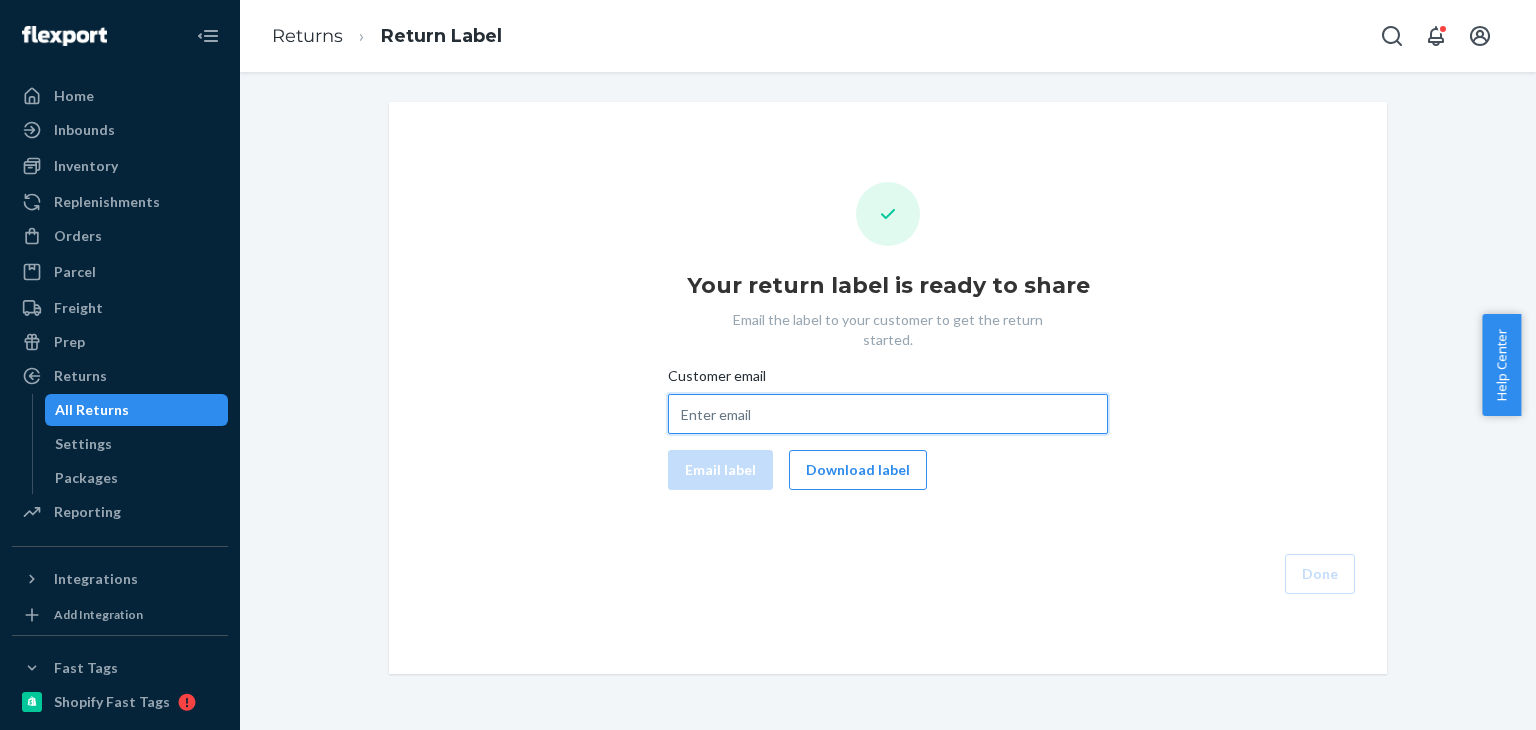 click on "Customer email" at bounding box center (888, 414) 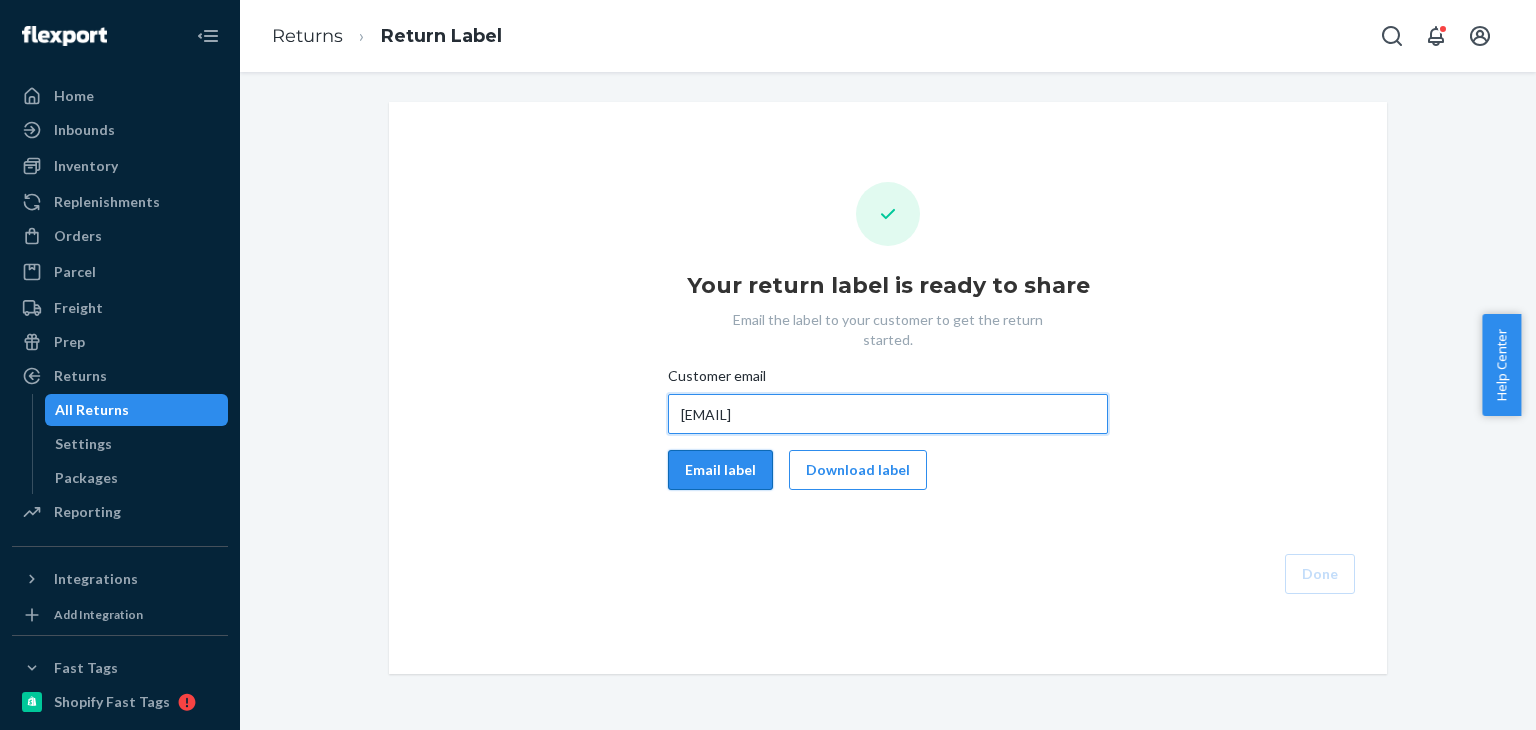 type on "maherrera24@gmail.com" 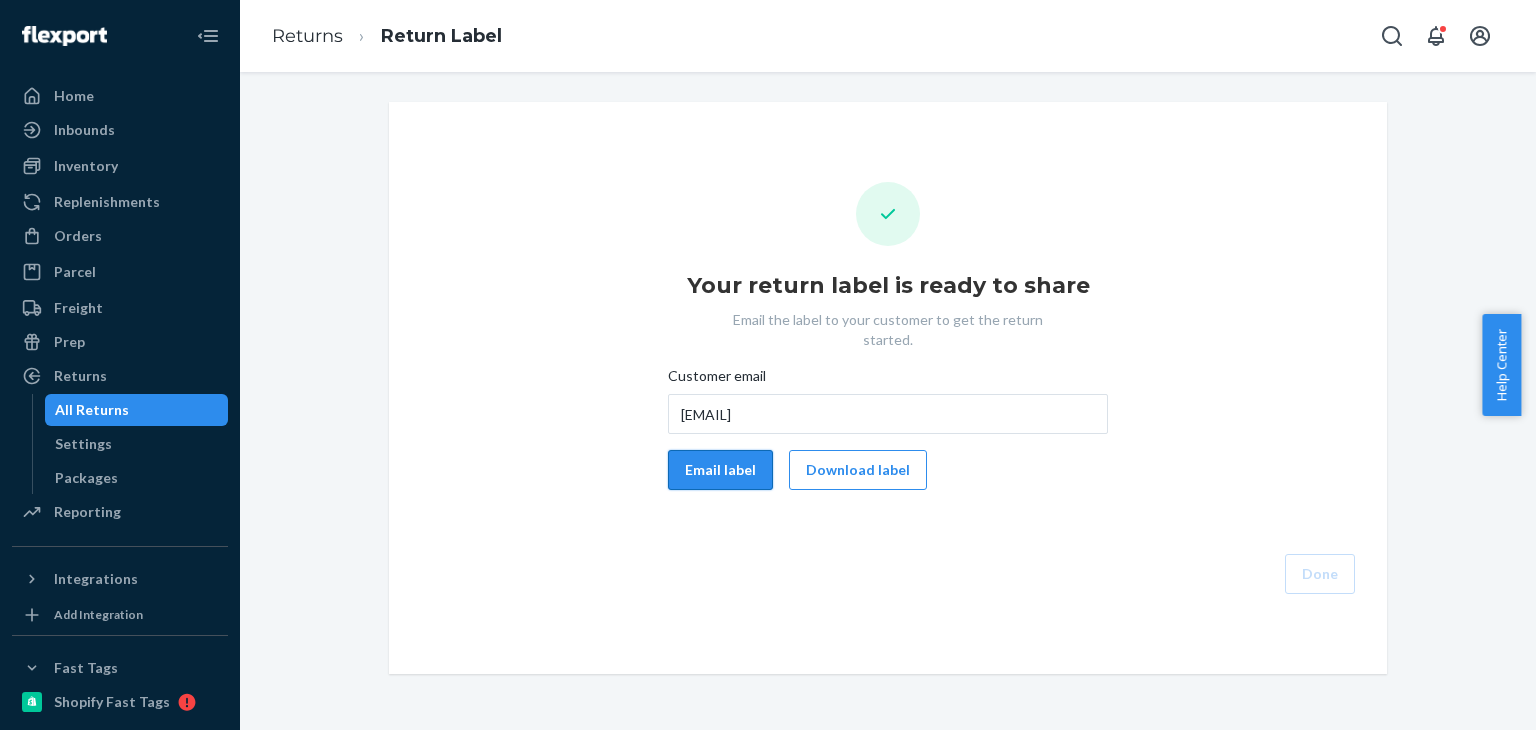 click on "Email label" at bounding box center [720, 470] 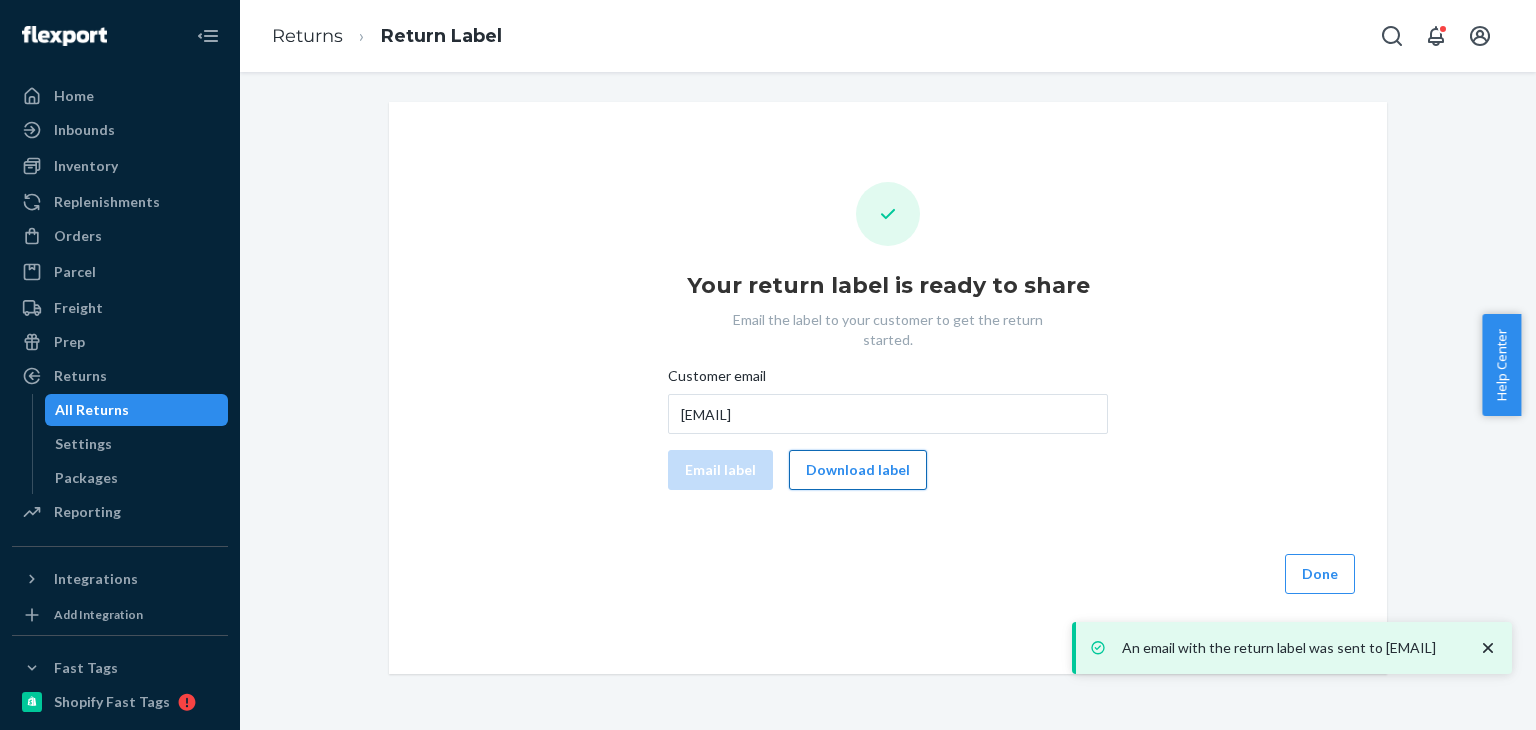 click on "Download label" at bounding box center [858, 470] 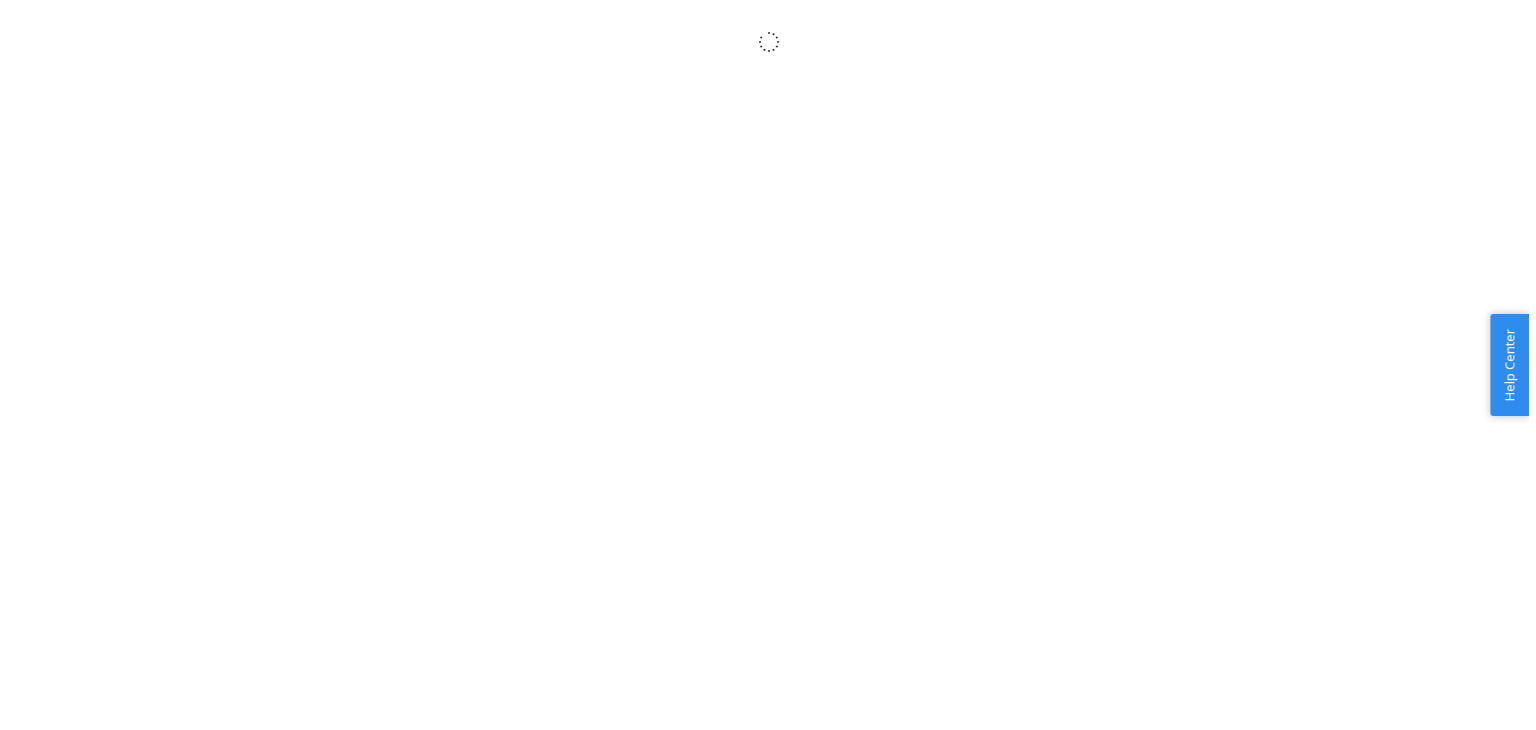 scroll, scrollTop: 0, scrollLeft: 0, axis: both 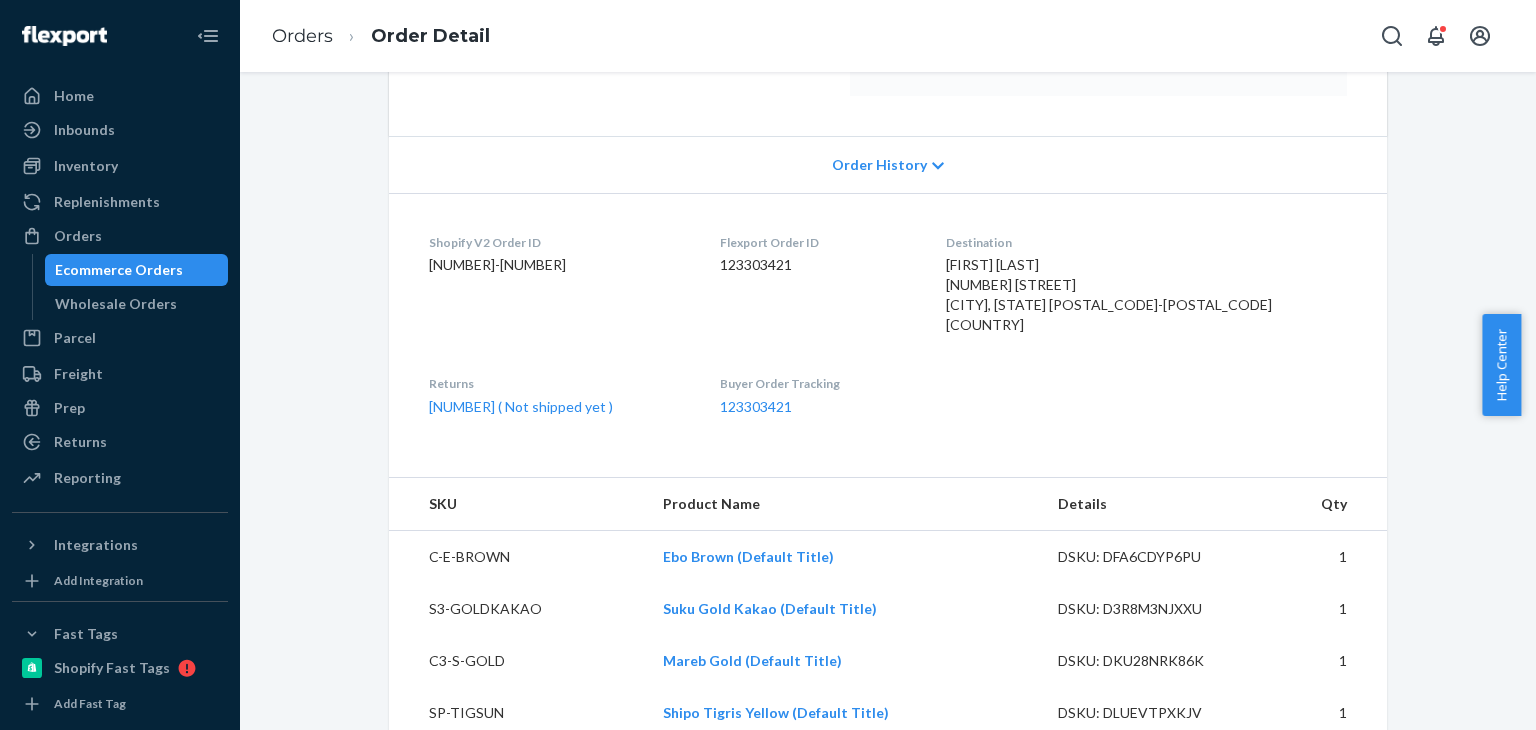 click on "Shopify V2 Order ID 6701828931920-7710691328336 Flexport Order ID 123303421 Destination Mia Herrera
695 Victoria Rd
Woodstock, GA 30189-6671
US Returns 1595505 ( Not shipped yet ) Buyer Order Tracking 123303421" at bounding box center (888, 324) 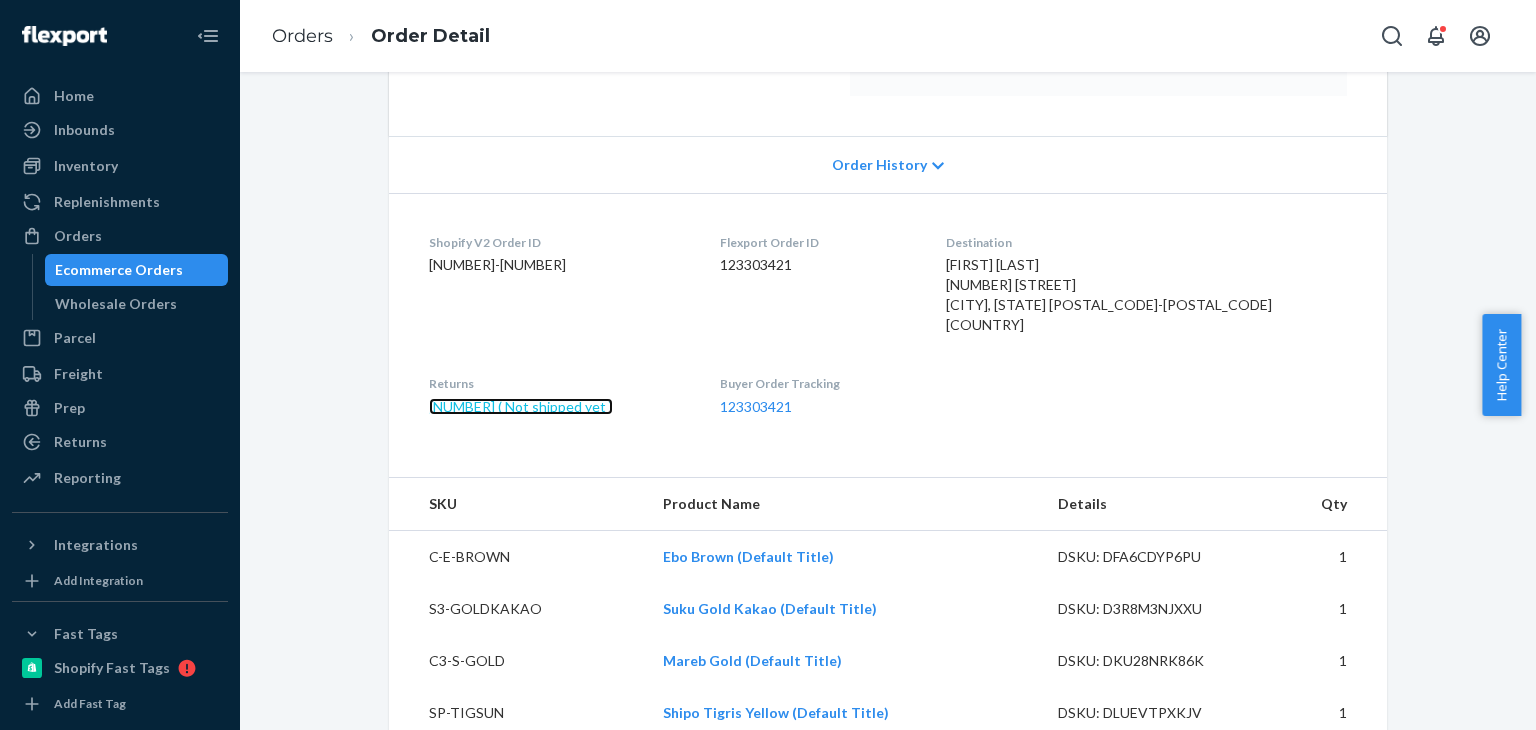 click on "1595505 ( Not shipped yet )" at bounding box center (521, 406) 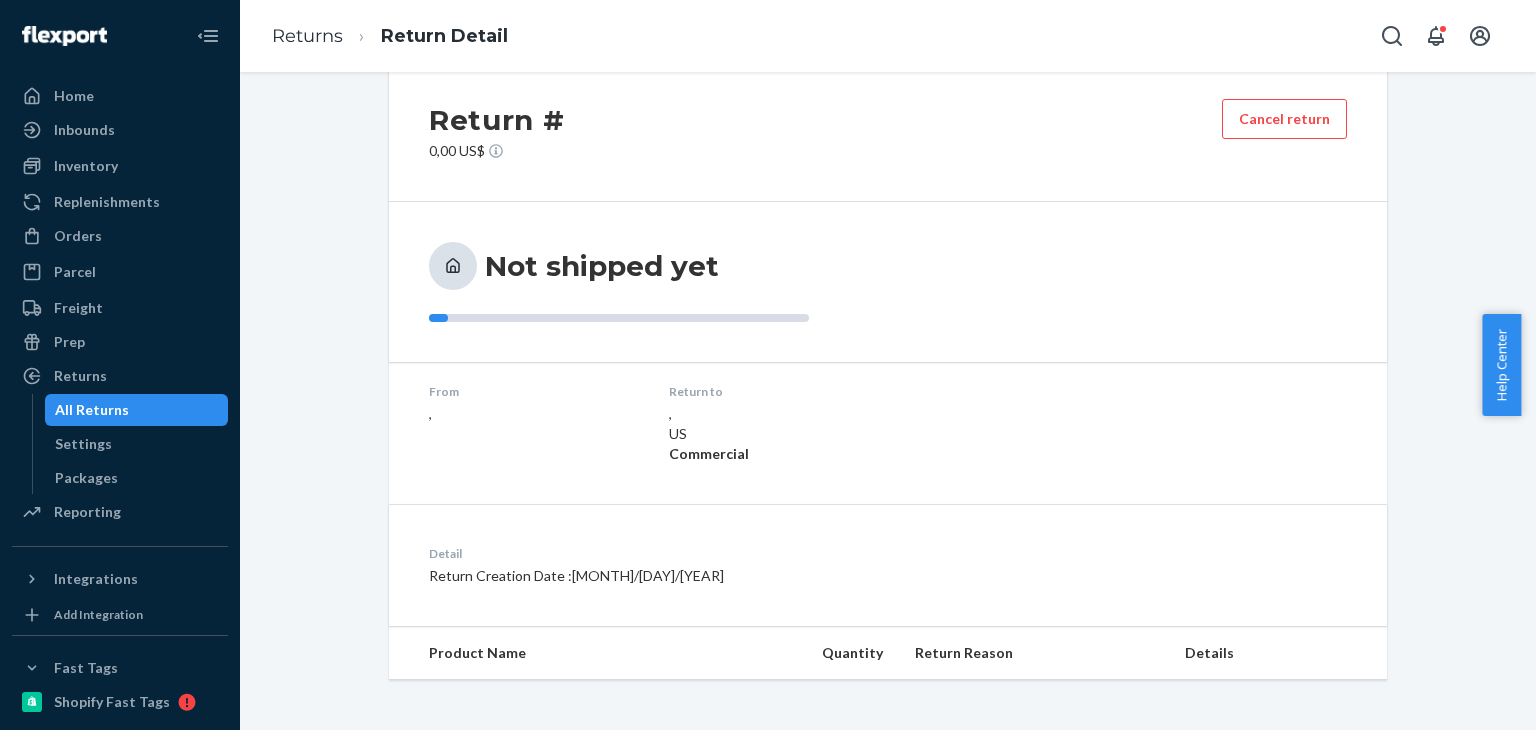 scroll, scrollTop: 0, scrollLeft: 0, axis: both 